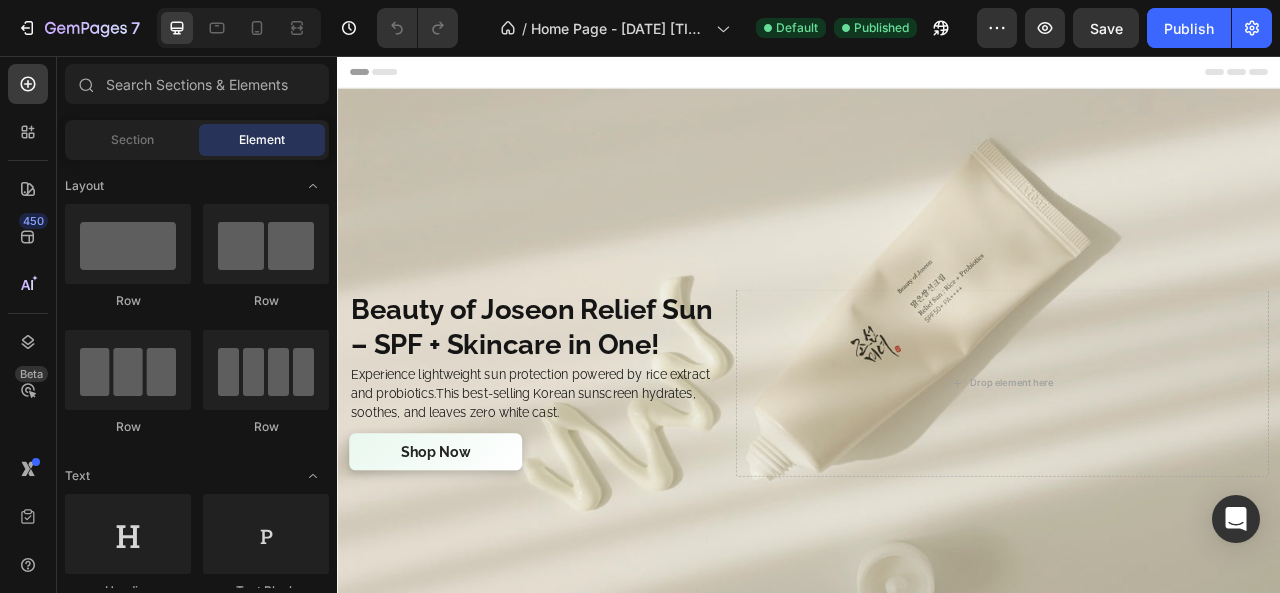 scroll, scrollTop: 0, scrollLeft: 0, axis: both 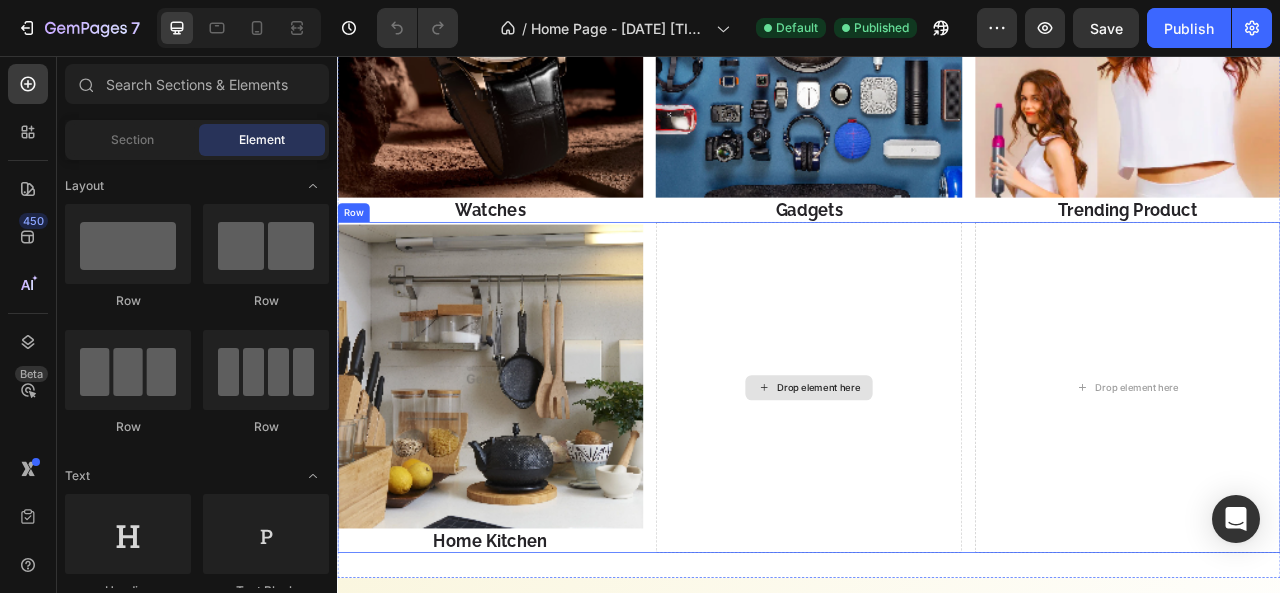 click on "Drop element here" at bounding box center [936, 477] 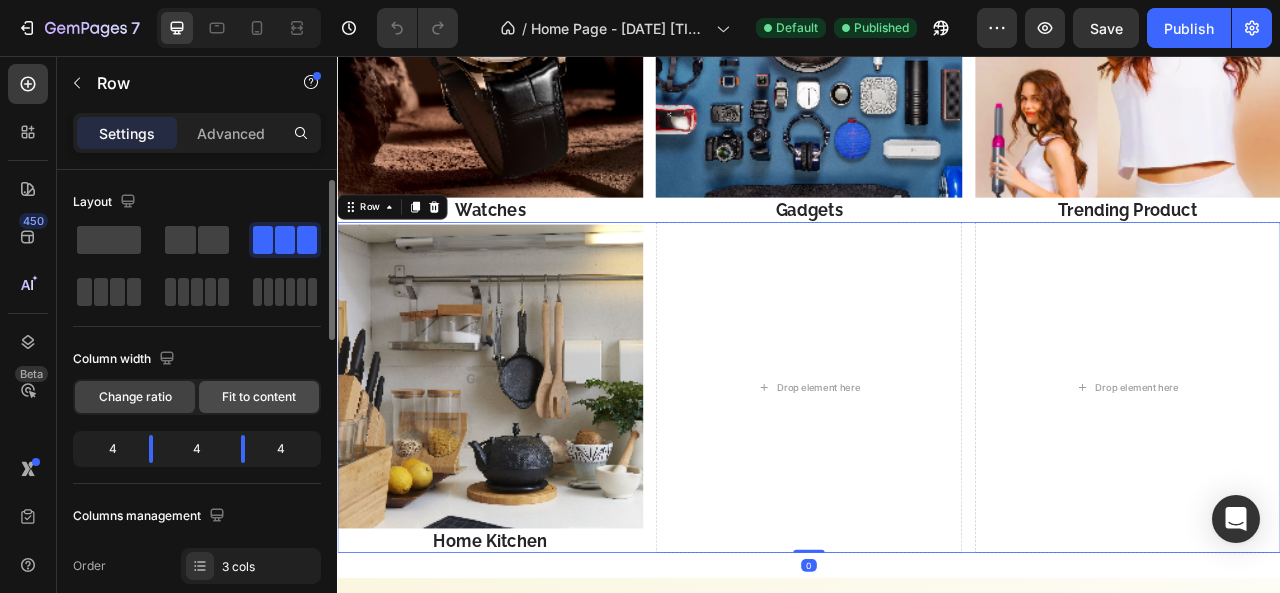 scroll, scrollTop: 118, scrollLeft: 0, axis: vertical 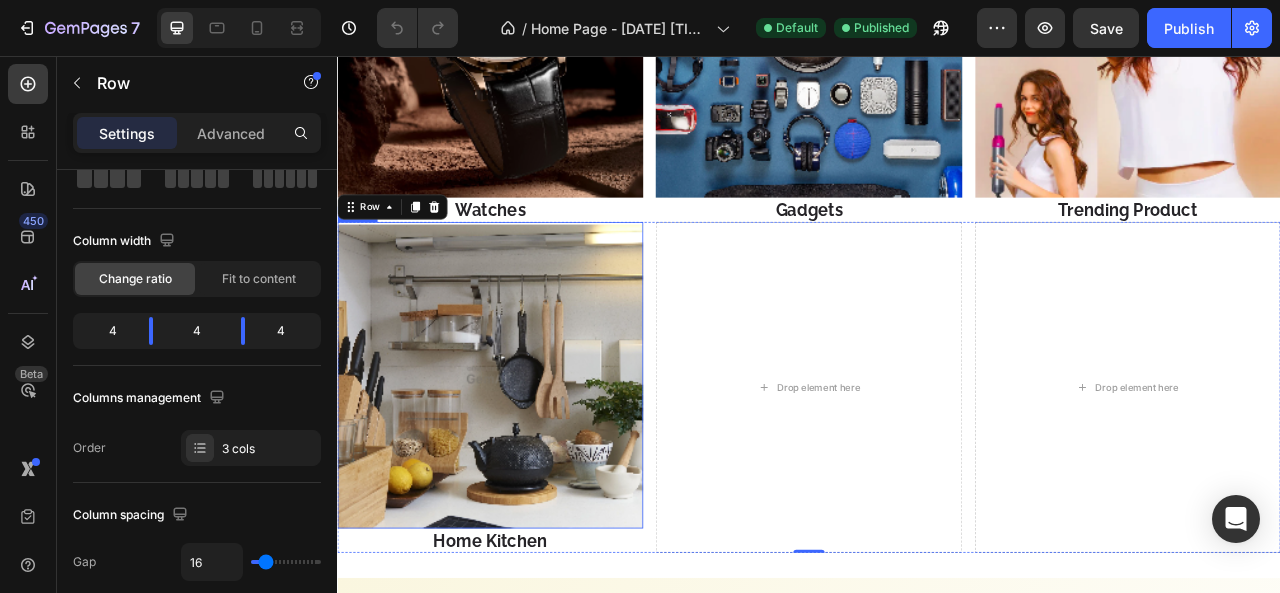 click at bounding box center (531, 461) 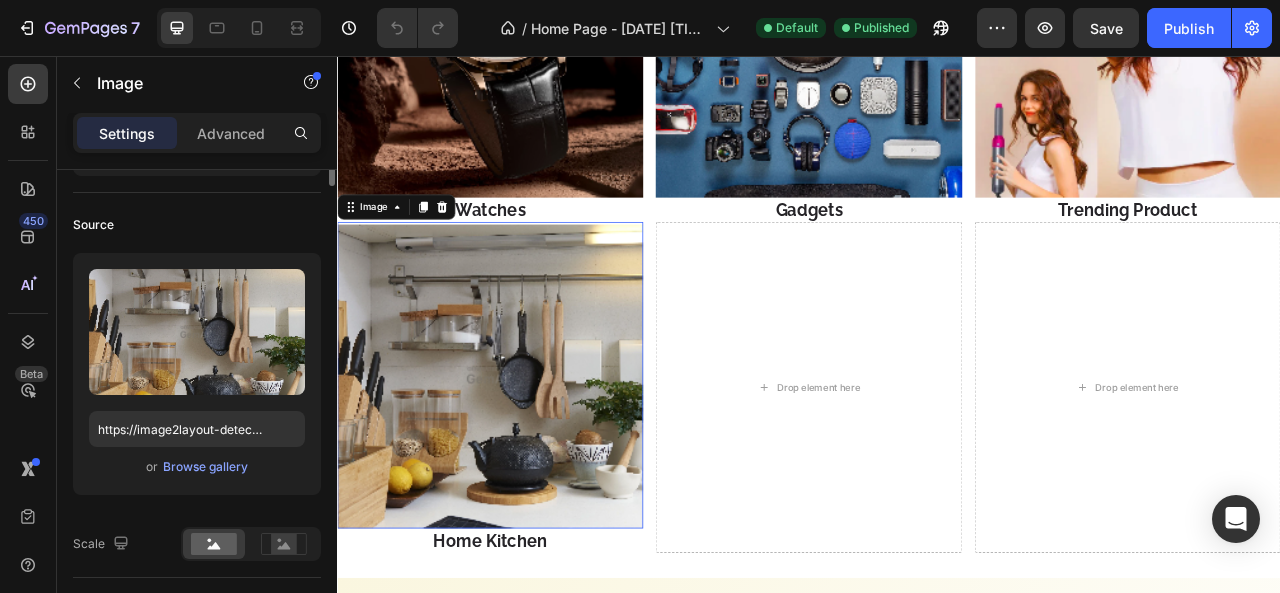 scroll, scrollTop: 0, scrollLeft: 0, axis: both 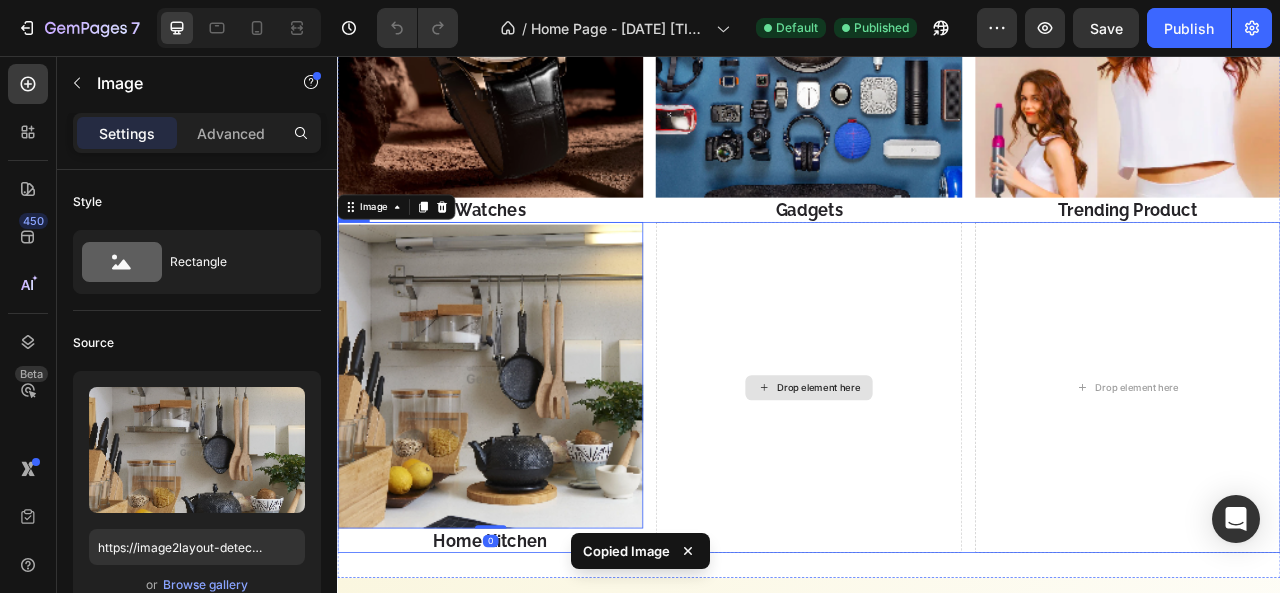click on "Drop element here" at bounding box center [936, 477] 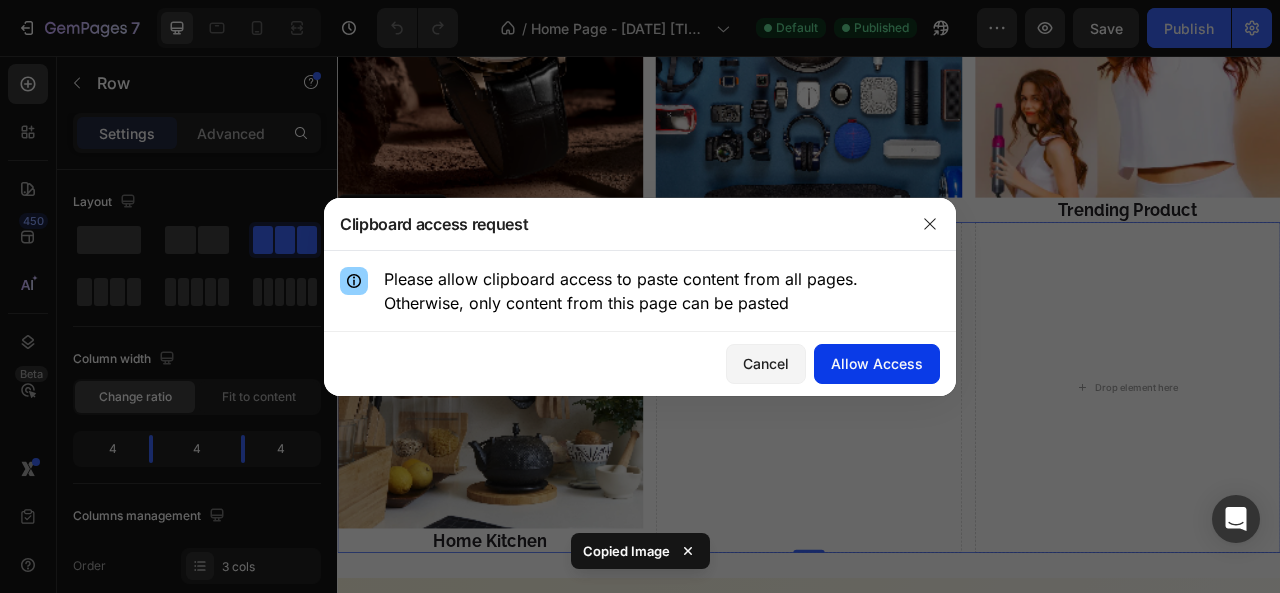 click on "Allow Access" at bounding box center [877, 363] 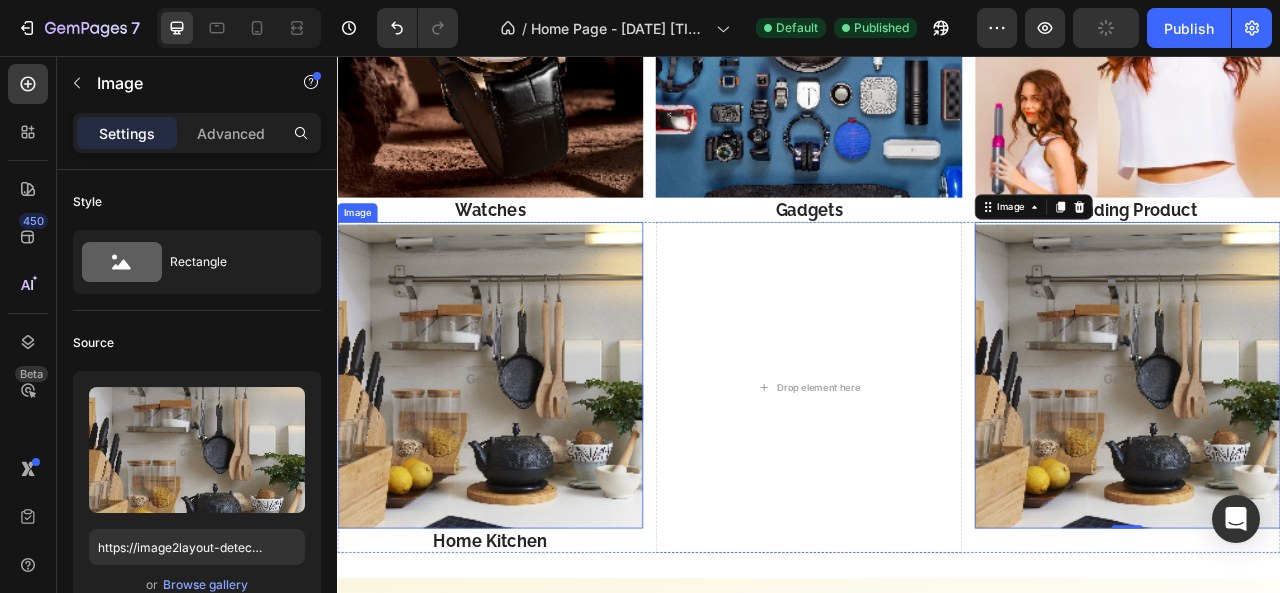 click at bounding box center (531, 461) 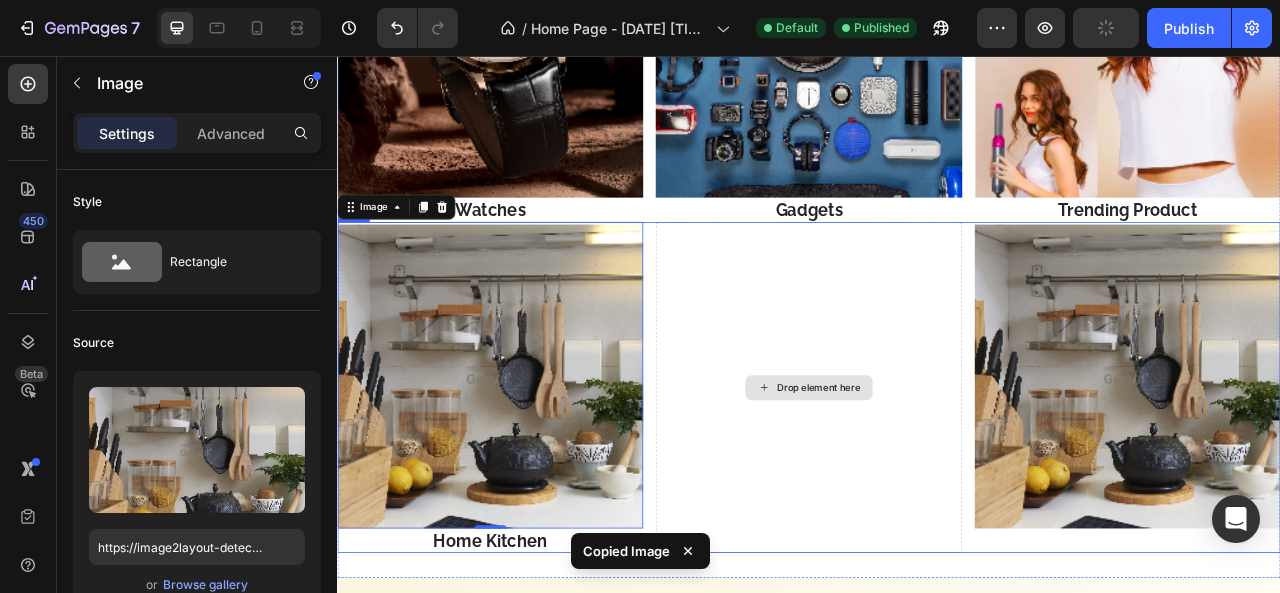 click on "Drop element here" at bounding box center (936, 477) 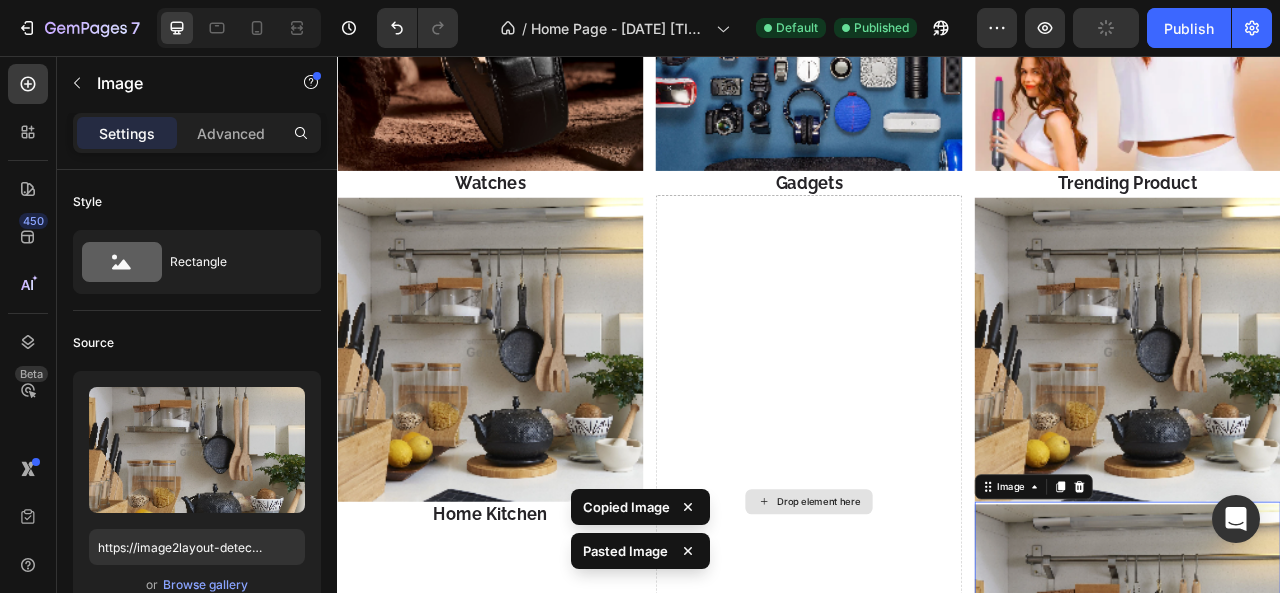 scroll, scrollTop: 2532, scrollLeft: 0, axis: vertical 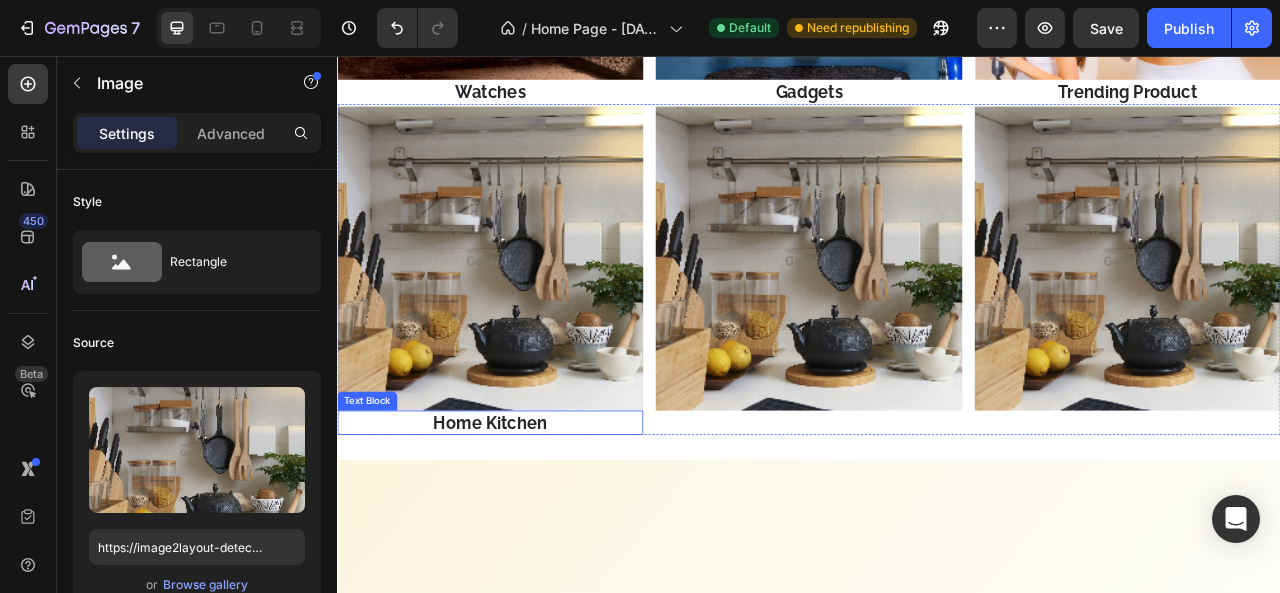 click on "Home Kitchen" at bounding box center (531, 522) 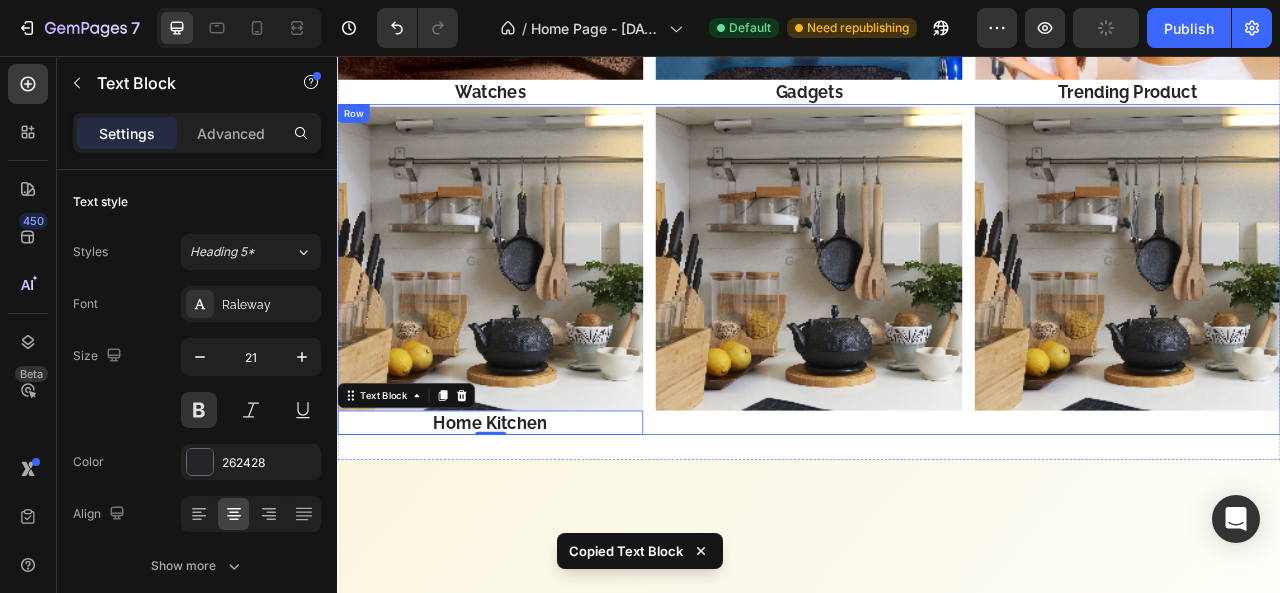 click on "Image" at bounding box center [936, 327] 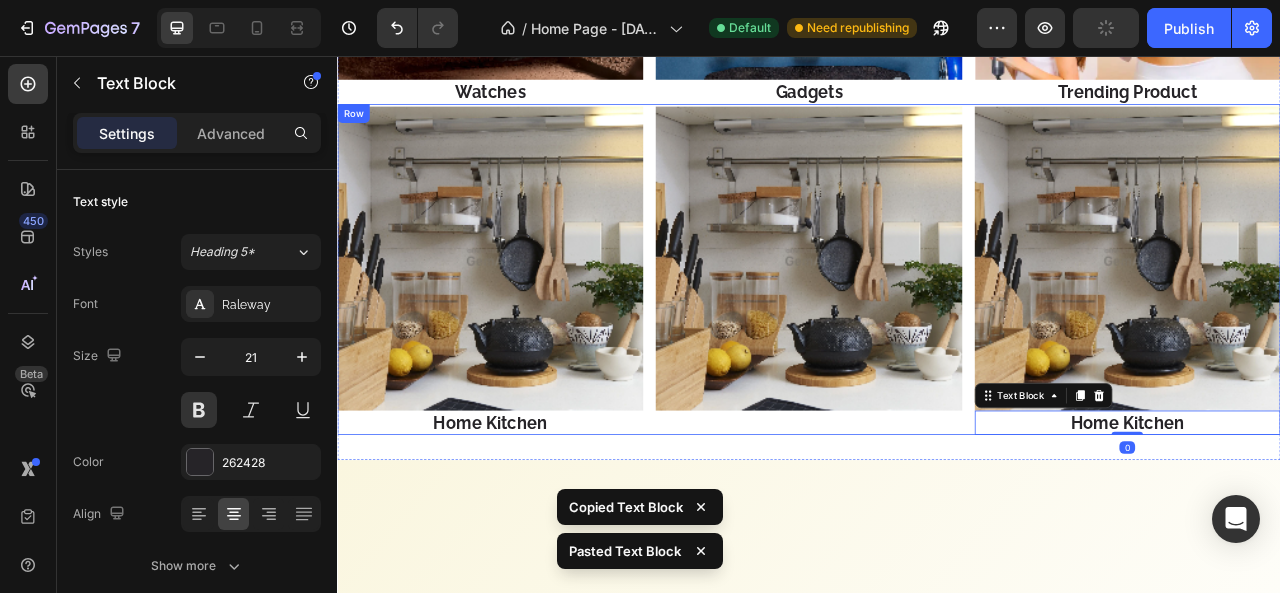 click on "Image" at bounding box center (936, 327) 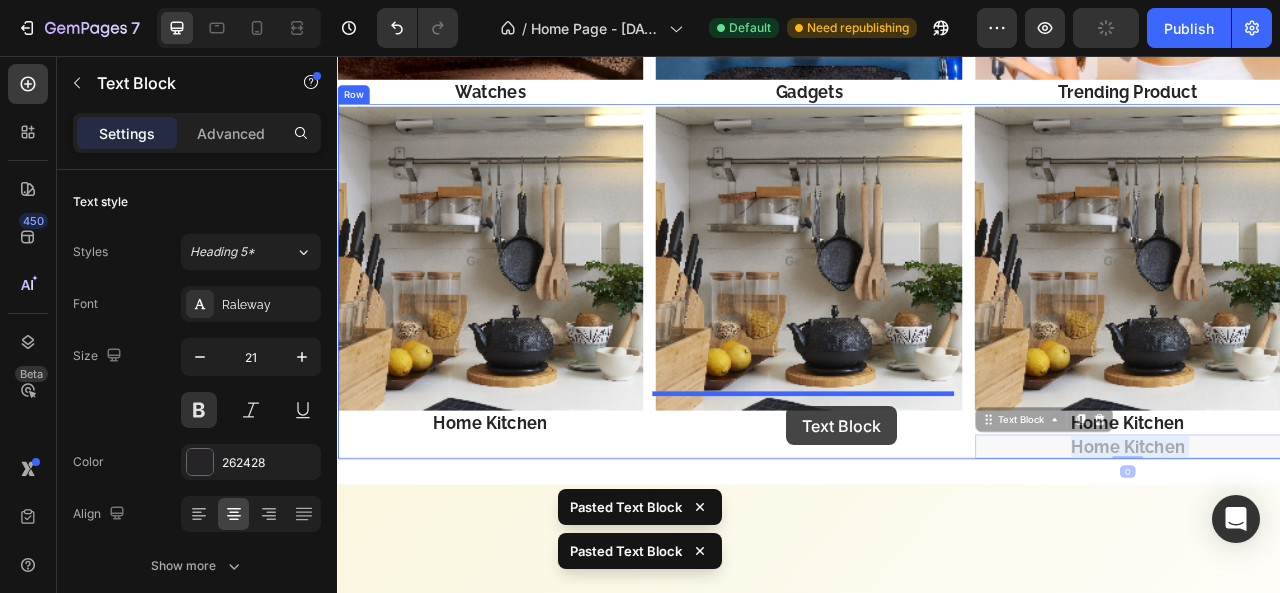 drag, startPoint x: 1265, startPoint y: 524, endPoint x: 905, endPoint y: 509, distance: 360.31238 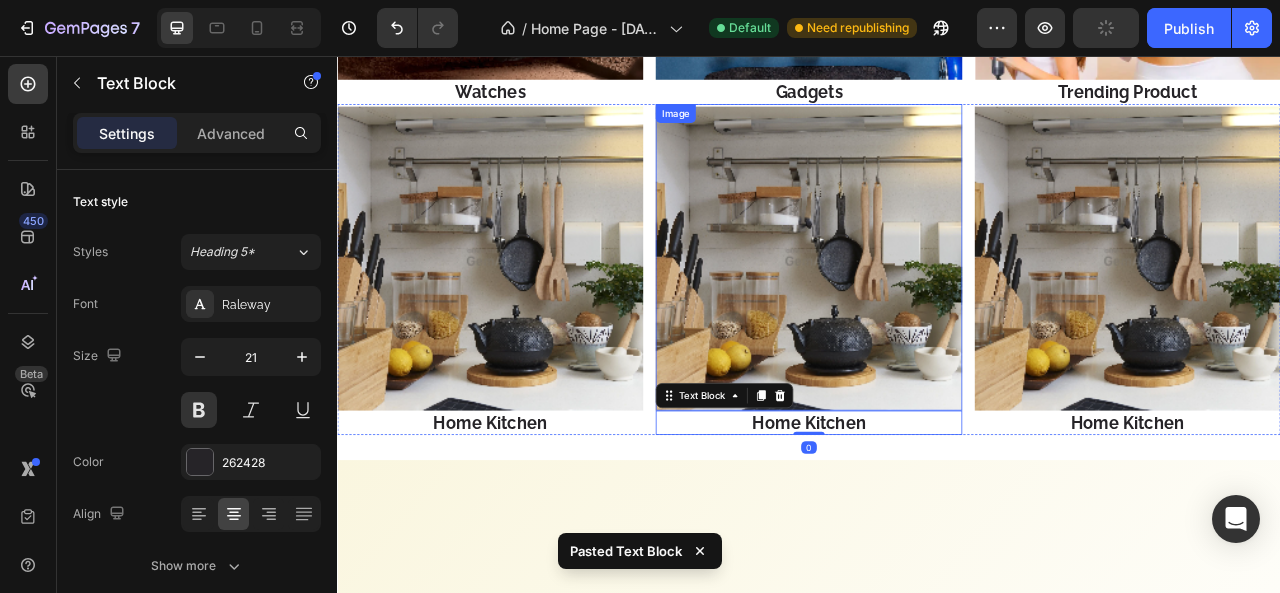 click at bounding box center (936, 311) 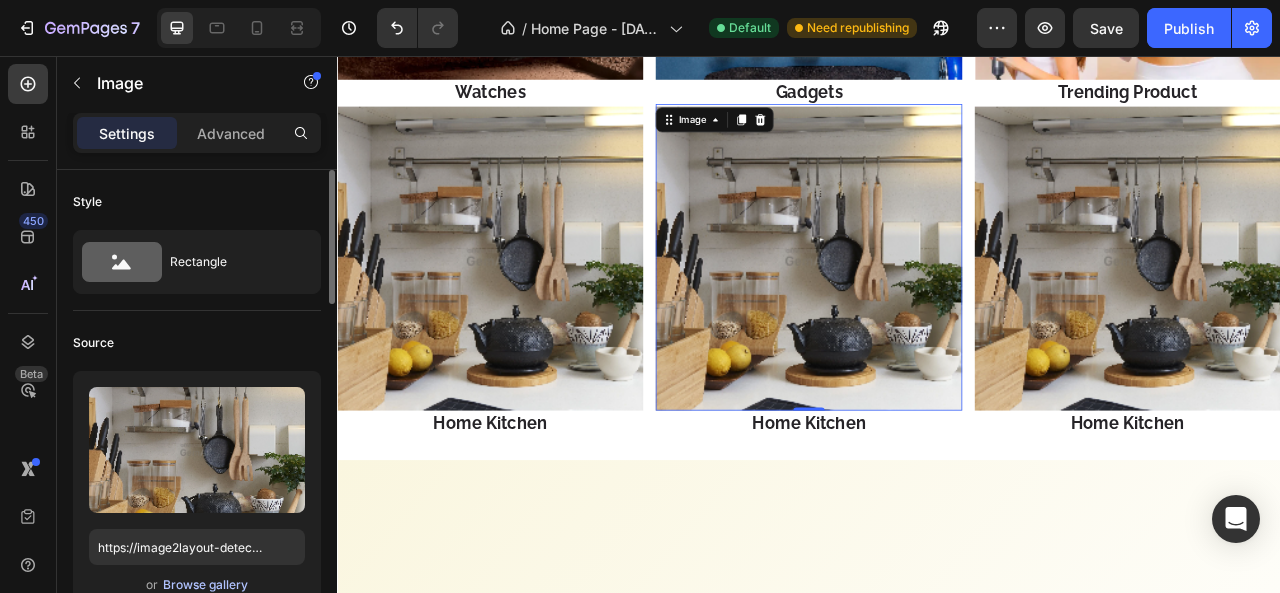 click on "Browse gallery" at bounding box center (205, 585) 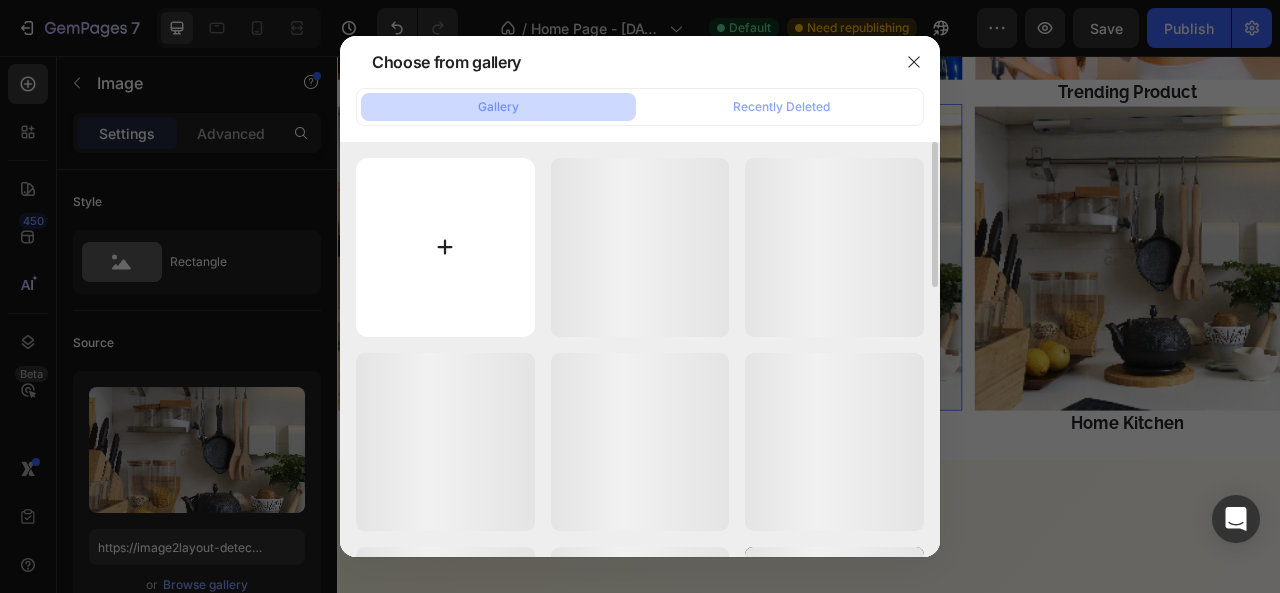 click at bounding box center [445, 247] 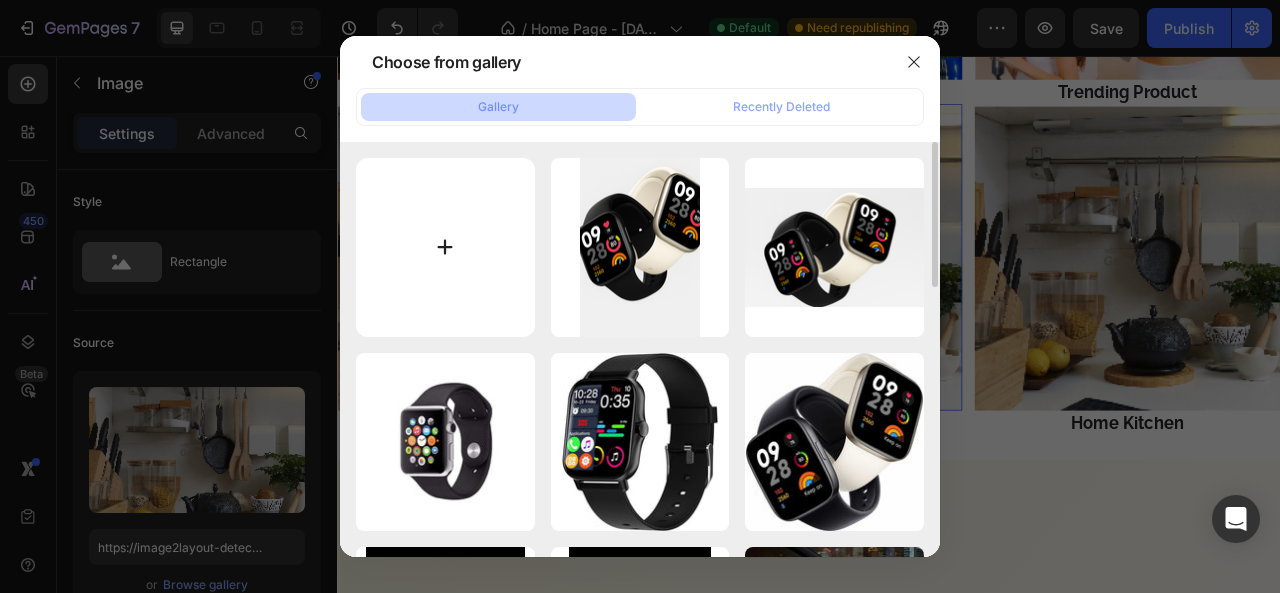 type on "C:\fakepath\Untitled design (13).png" 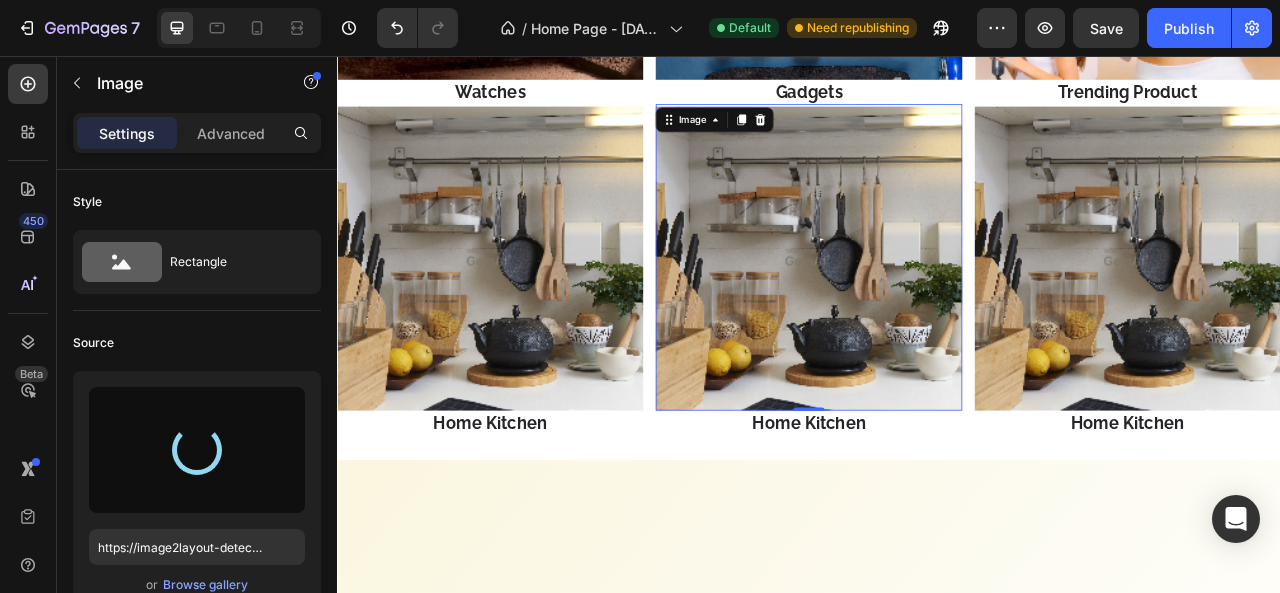 type on "https://cdn.shopify.com/s/files/1/0964/1066/5254/files/gempages_575740999653917258-dc4c6bd6-b394-449b-b8d1-099de9911767.png" 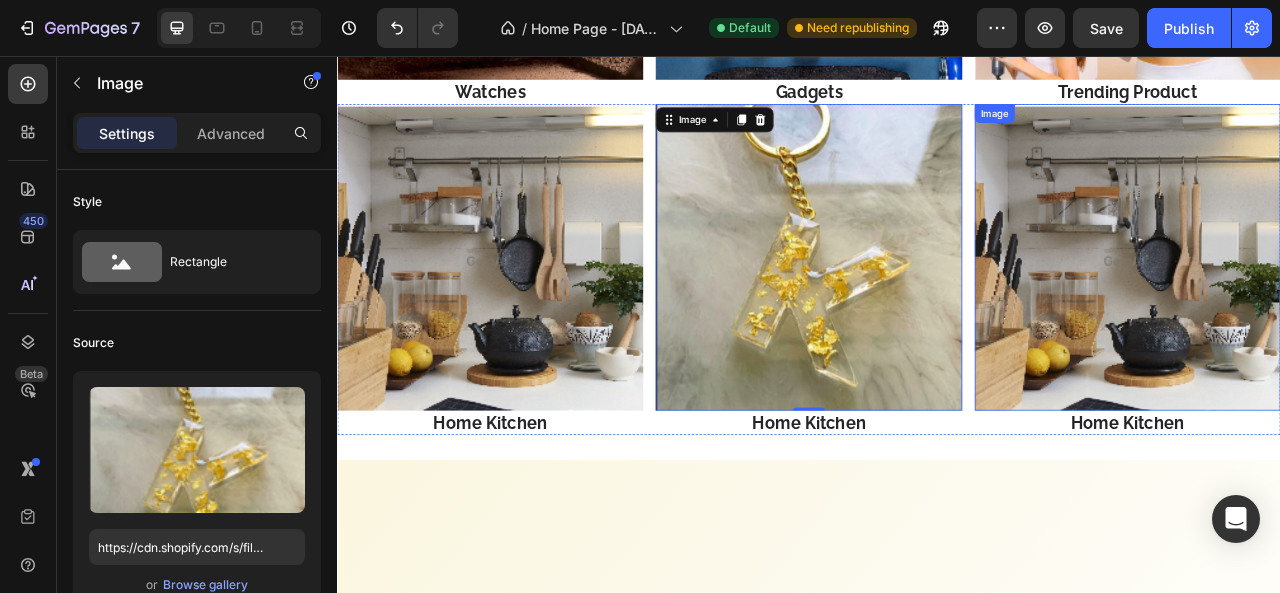 click at bounding box center [1342, 311] 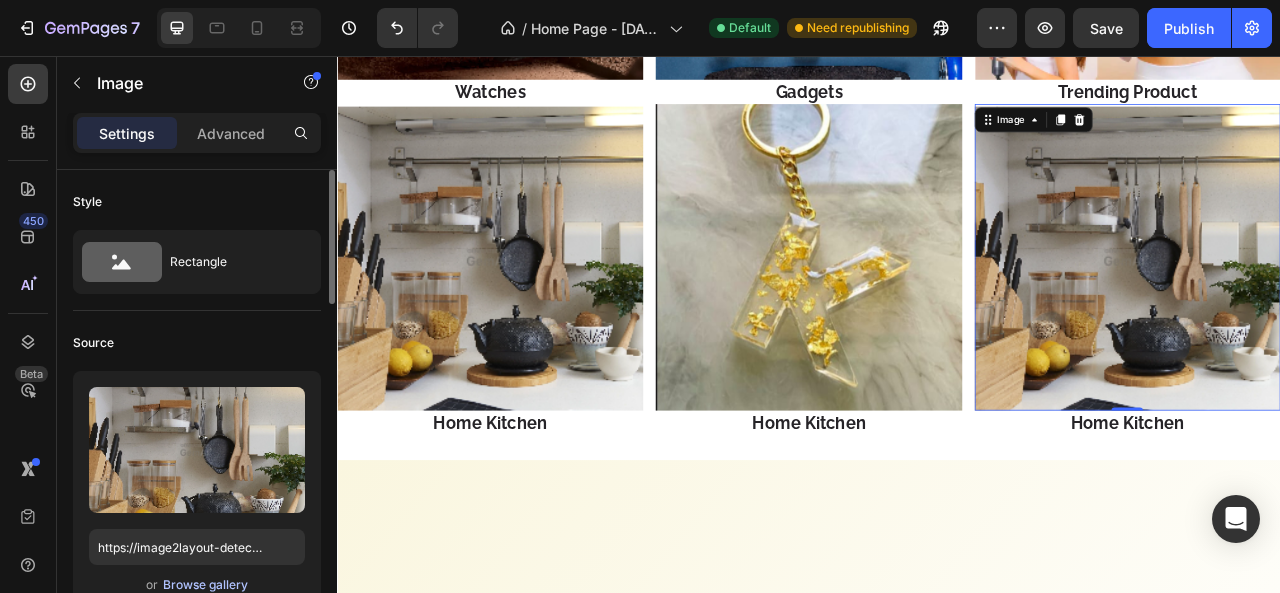 click on "Browse gallery" at bounding box center [205, 585] 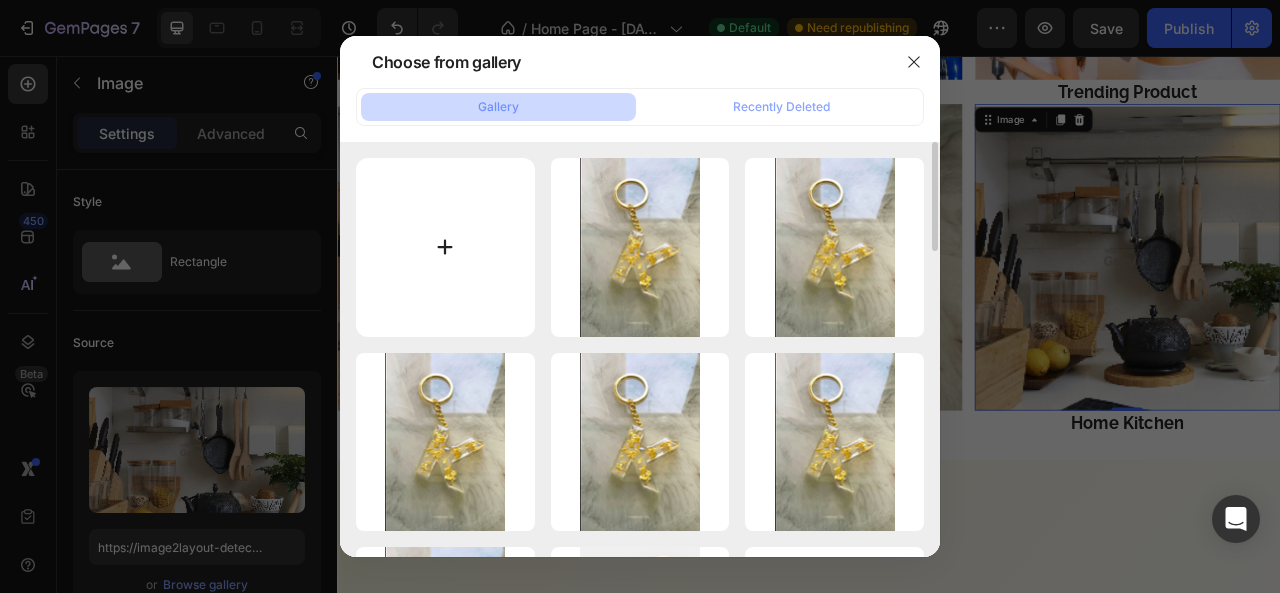 click at bounding box center (445, 247) 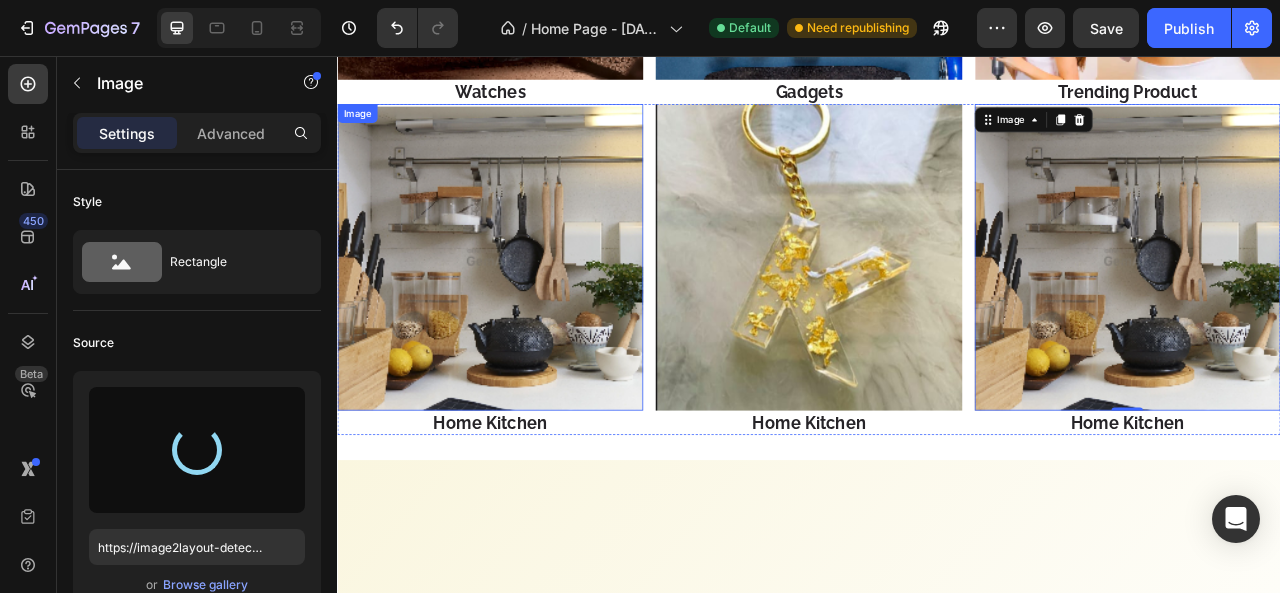 type on "https://cdn.shopify.com/s/files/1/0964/1066/5254/files/gempages_575740999653917258-b946d1fe-1600-49d2-9bb3-fef0417c1e81.png" 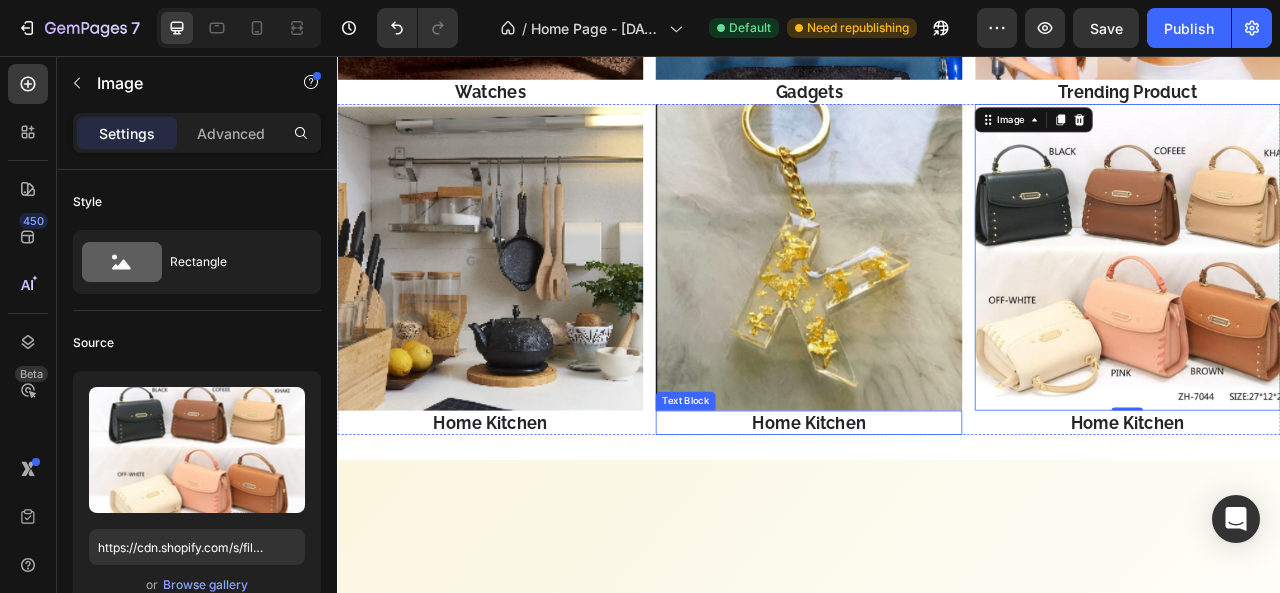 click on "Home Kitchen" at bounding box center [936, 522] 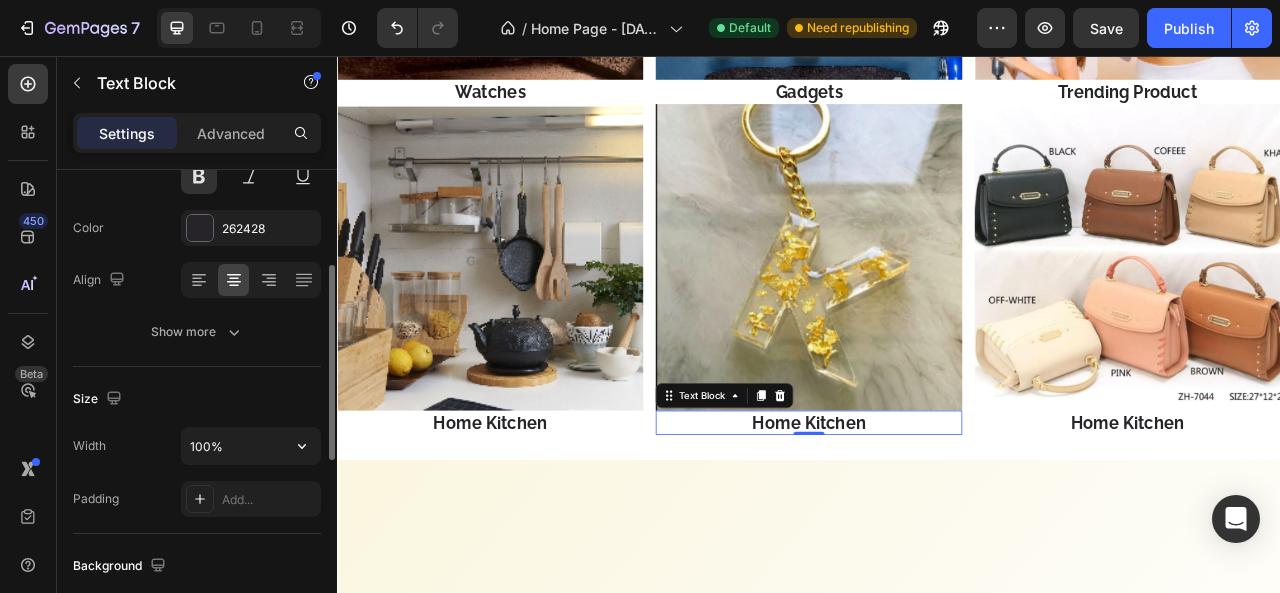 scroll, scrollTop: 226, scrollLeft: 0, axis: vertical 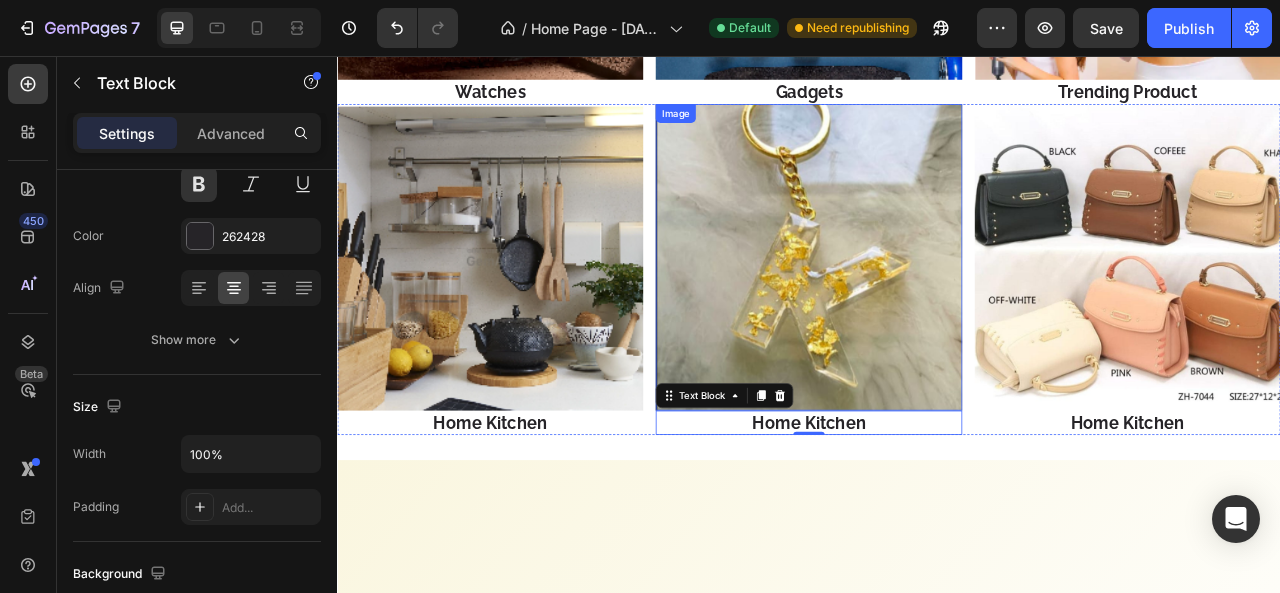 click at bounding box center [936, 311] 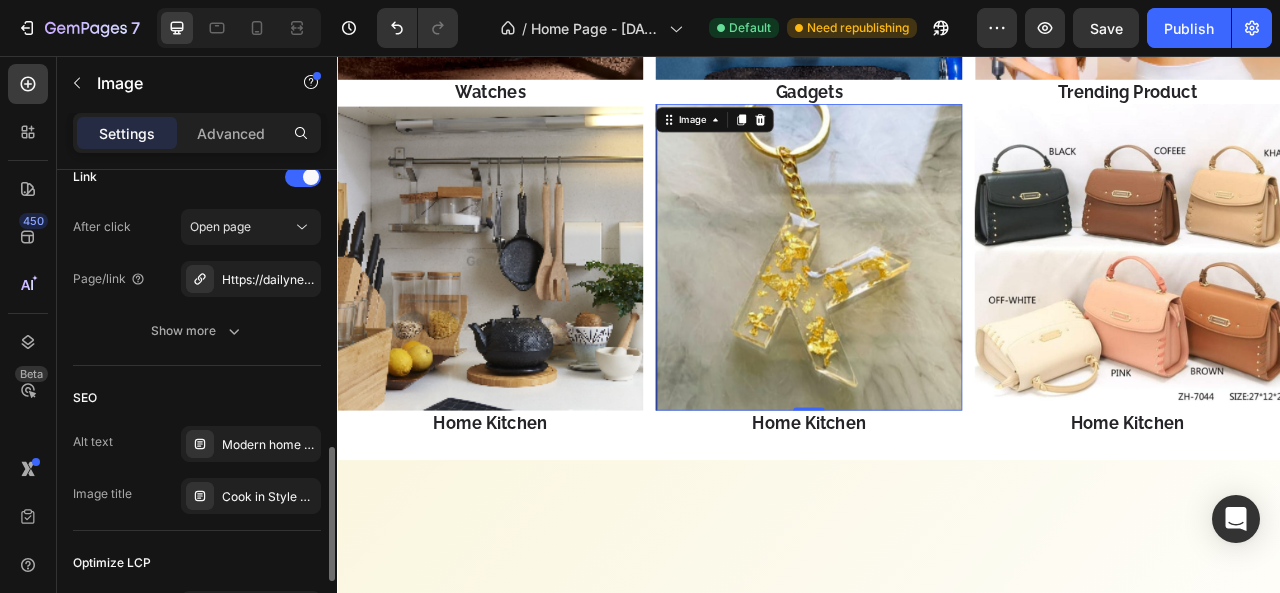 scroll, scrollTop: 993, scrollLeft: 0, axis: vertical 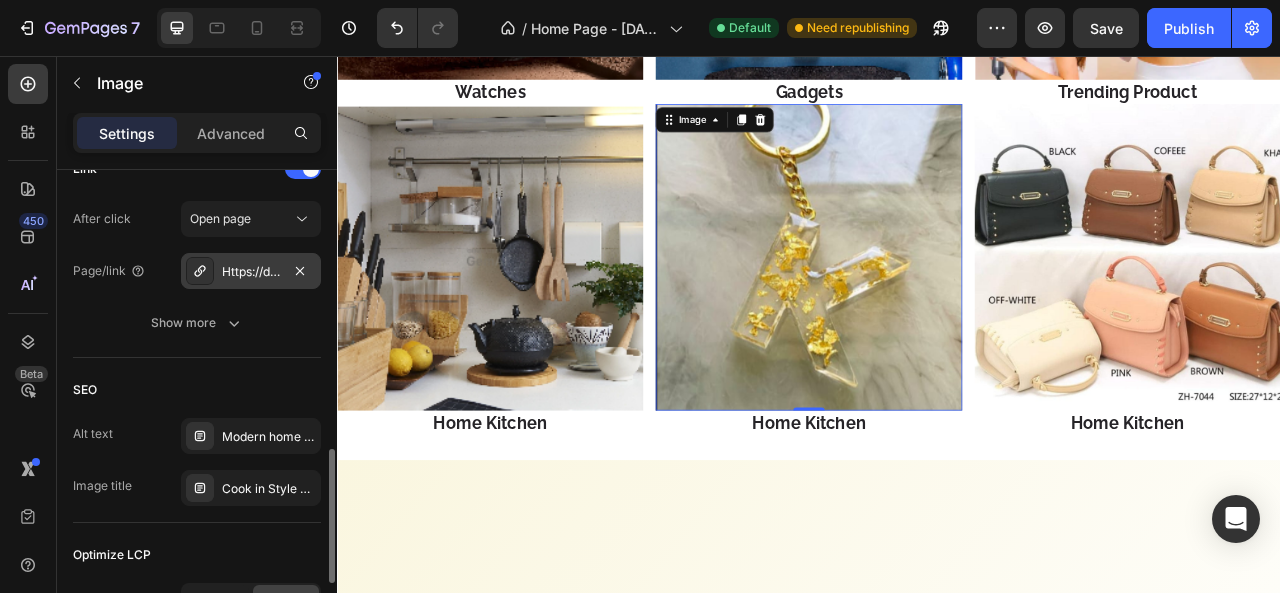 click on "Https://dailynexaa.Com/home-kitchen" at bounding box center [251, 272] 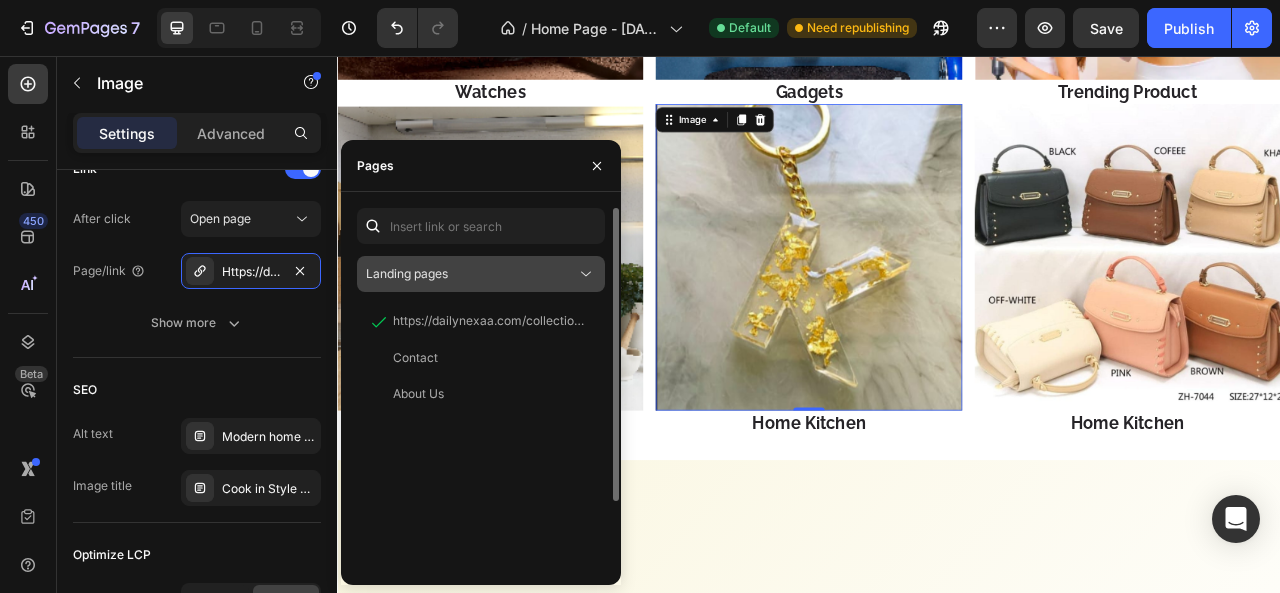 click on "Landing pages" at bounding box center [481, 274] 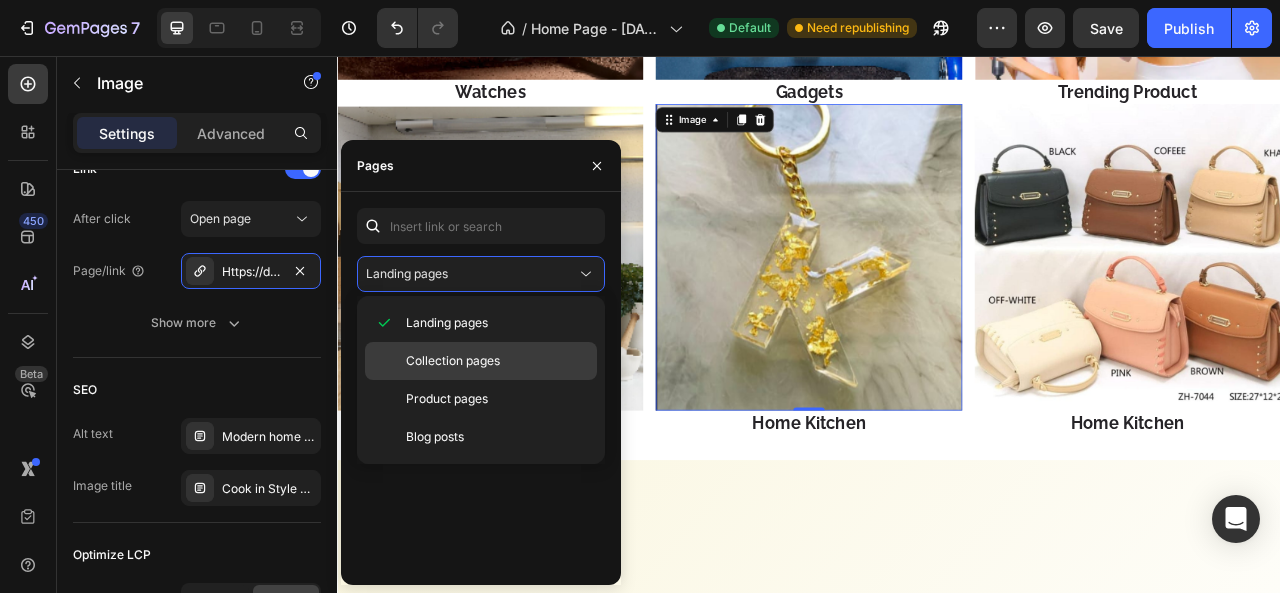 click on "Collection pages" 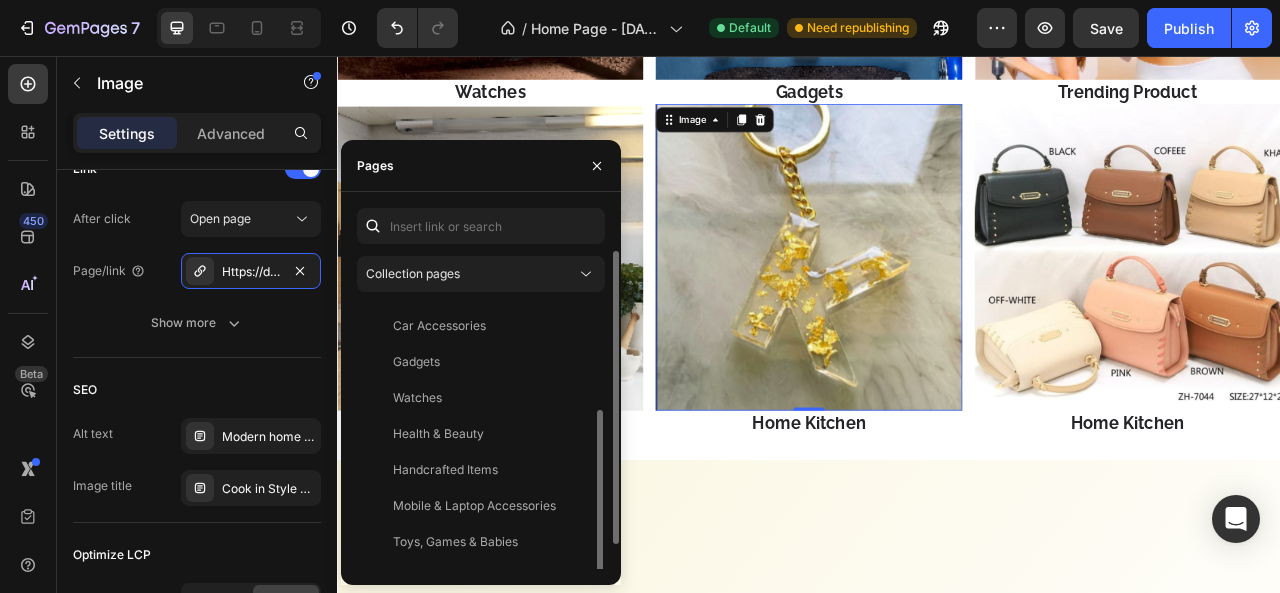 scroll, scrollTop: 120, scrollLeft: 0, axis: vertical 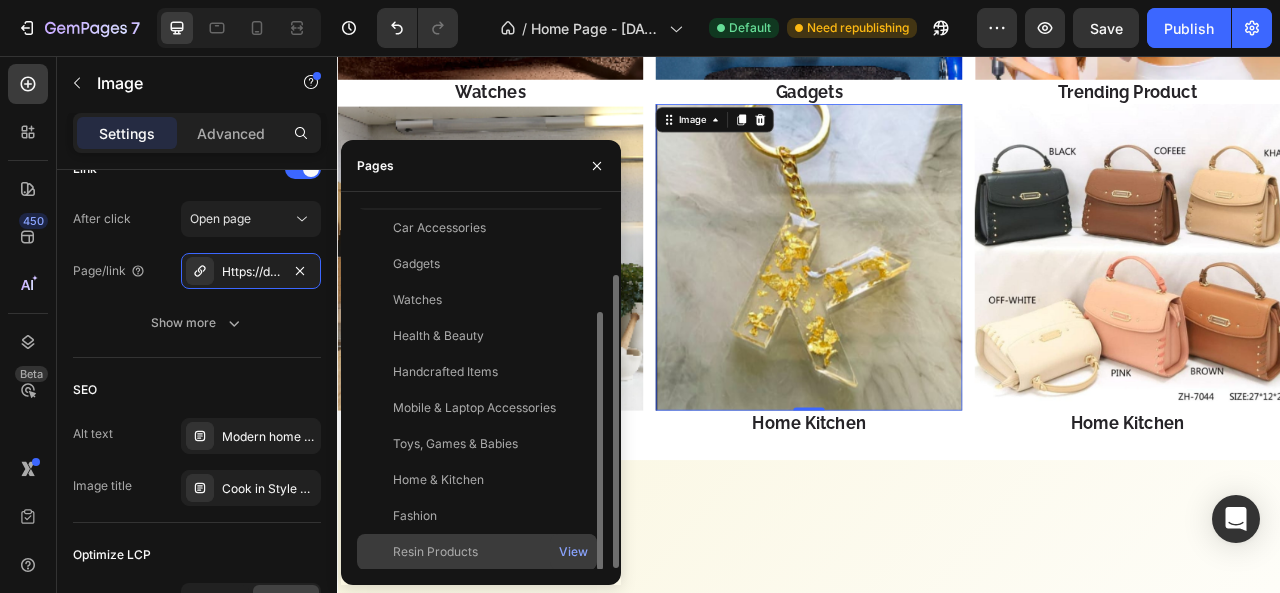 click on "Resin Products" 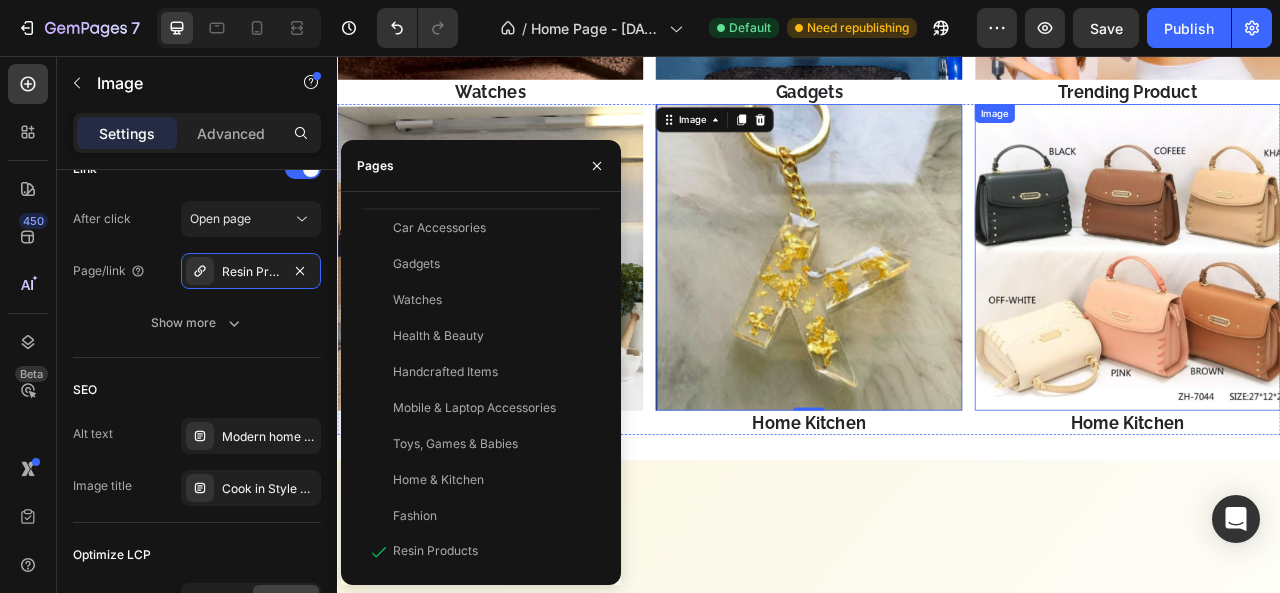 click at bounding box center [1342, 311] 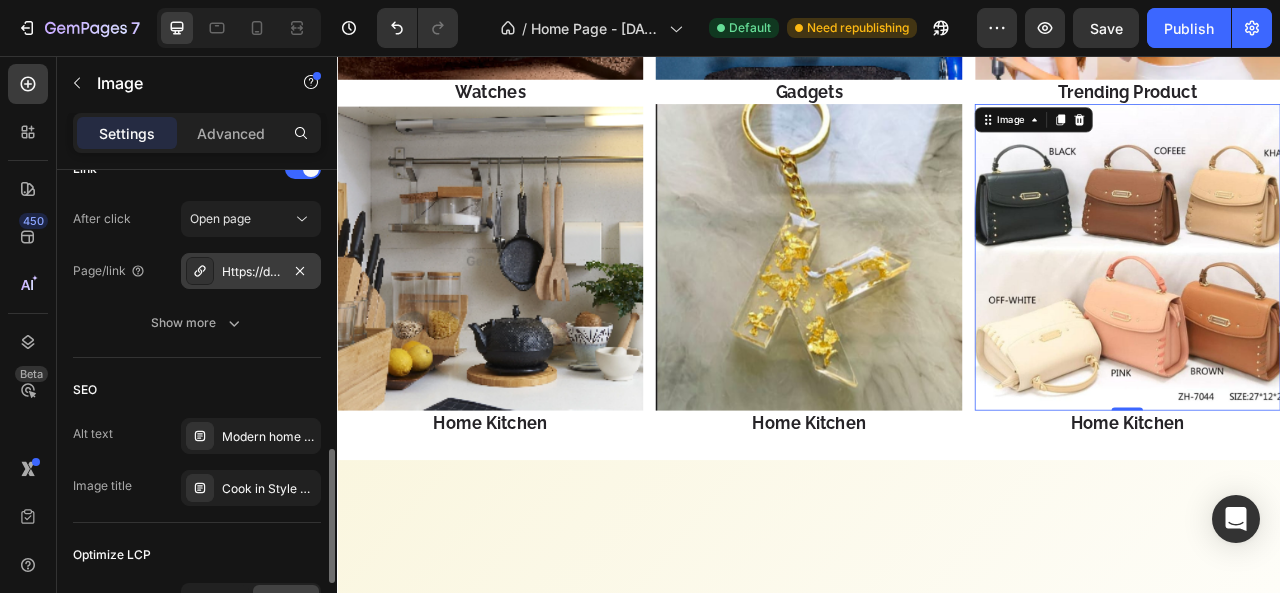 click on "Https://dailynexaa.Com/home-kitchen" at bounding box center (251, 272) 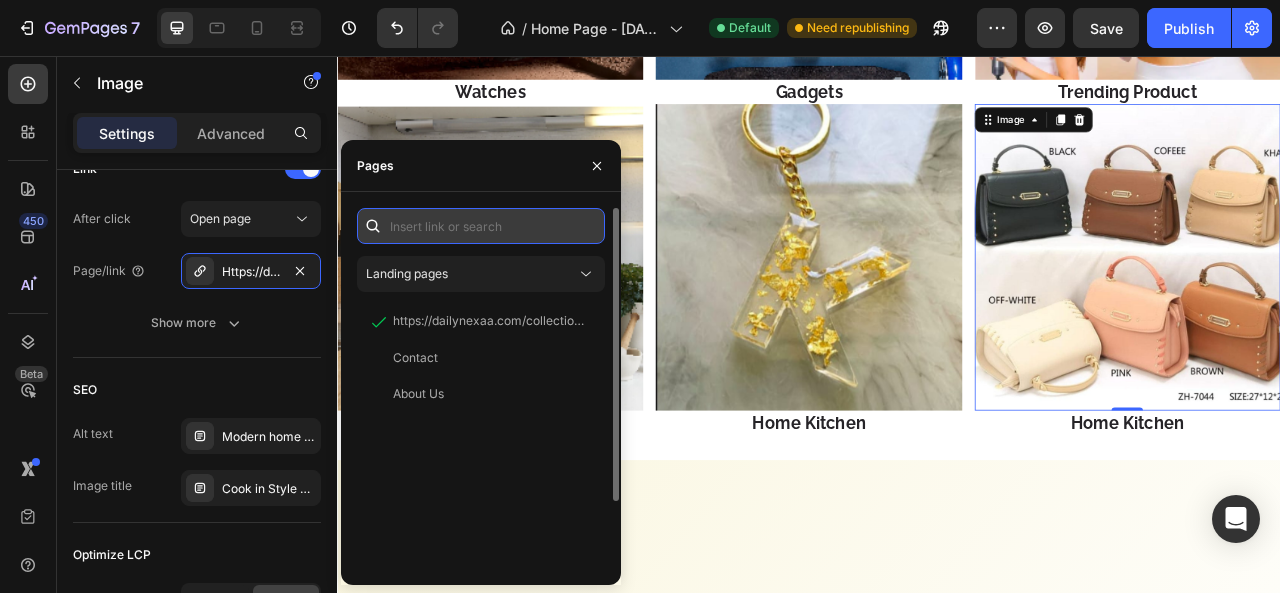 click at bounding box center [481, 226] 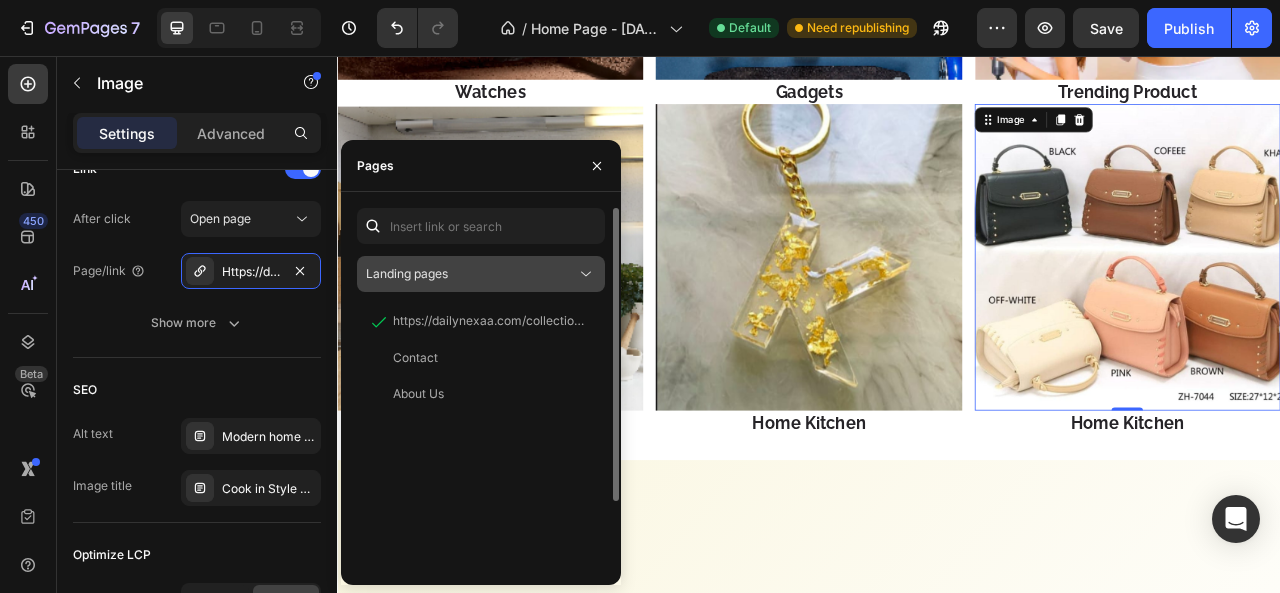 click on "Landing pages" at bounding box center (471, 274) 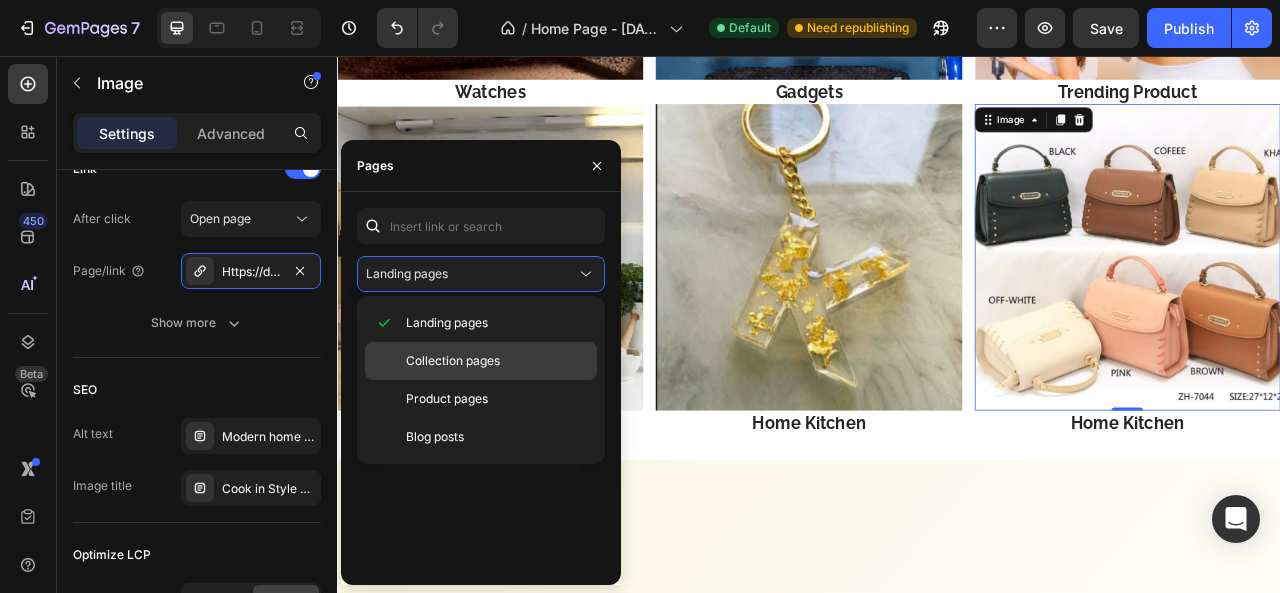click on "Collection pages" at bounding box center [453, 361] 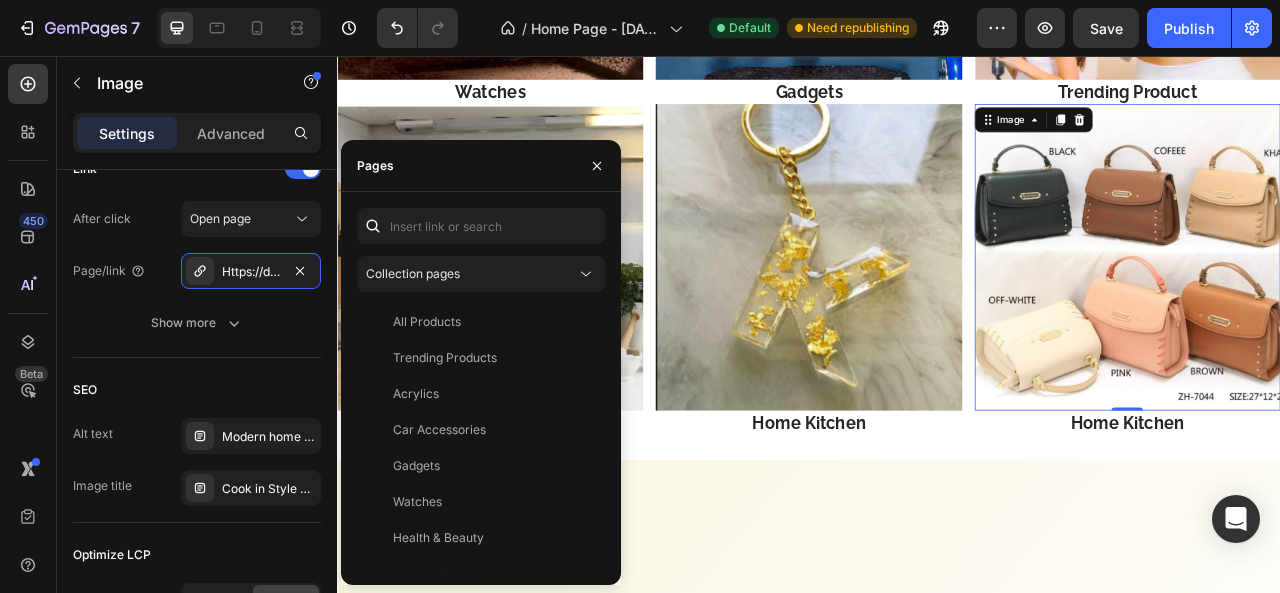 scroll, scrollTop: 120, scrollLeft: 0, axis: vertical 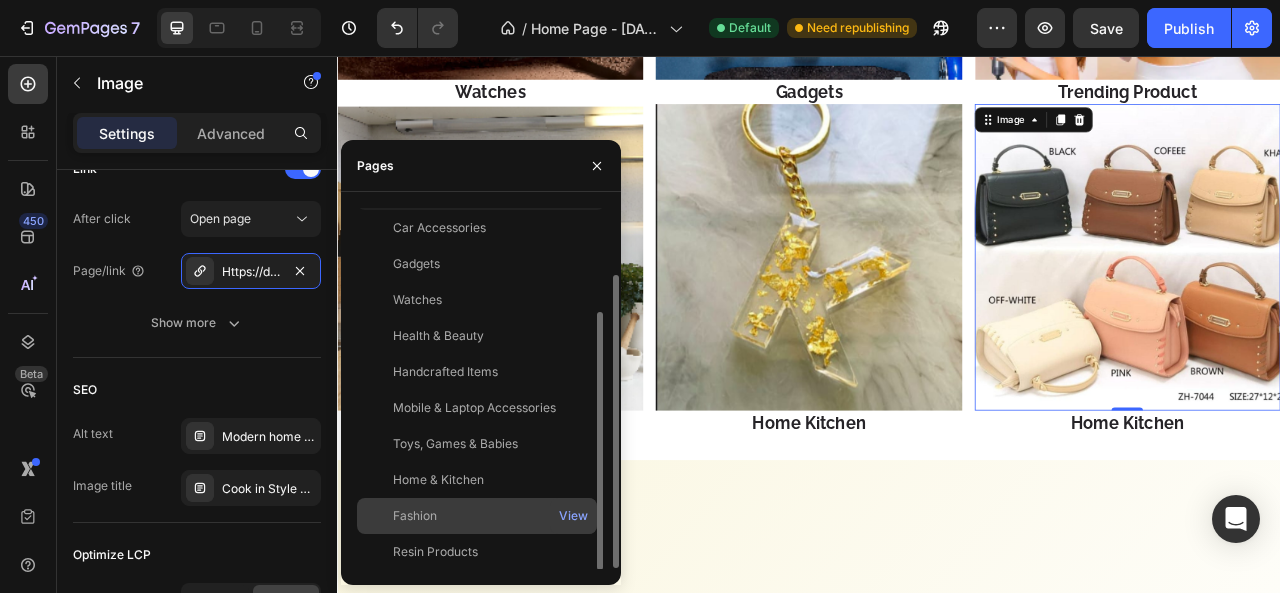 click on "Fashion" 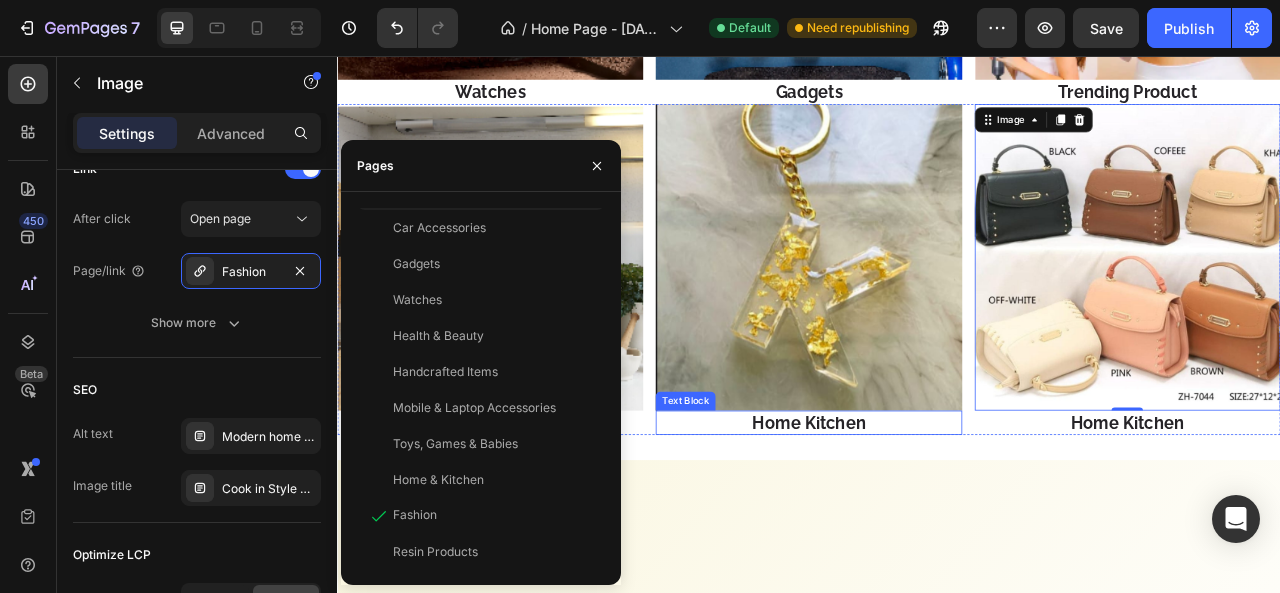 click on "Home Kitchen" at bounding box center [936, 522] 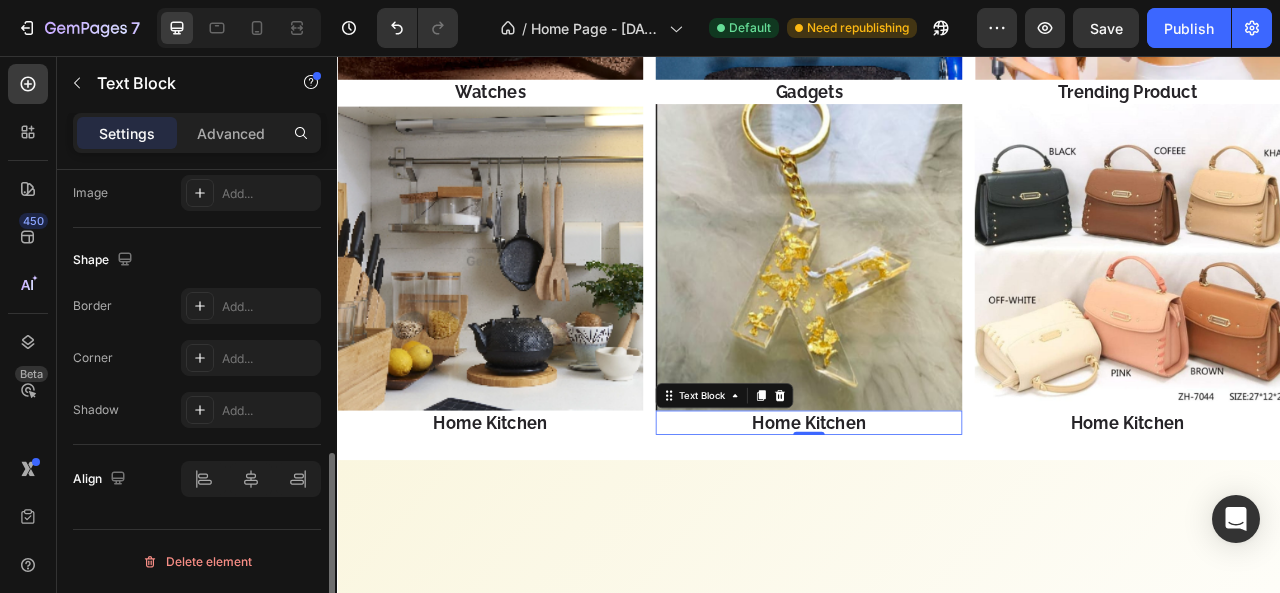 scroll, scrollTop: 0, scrollLeft: 0, axis: both 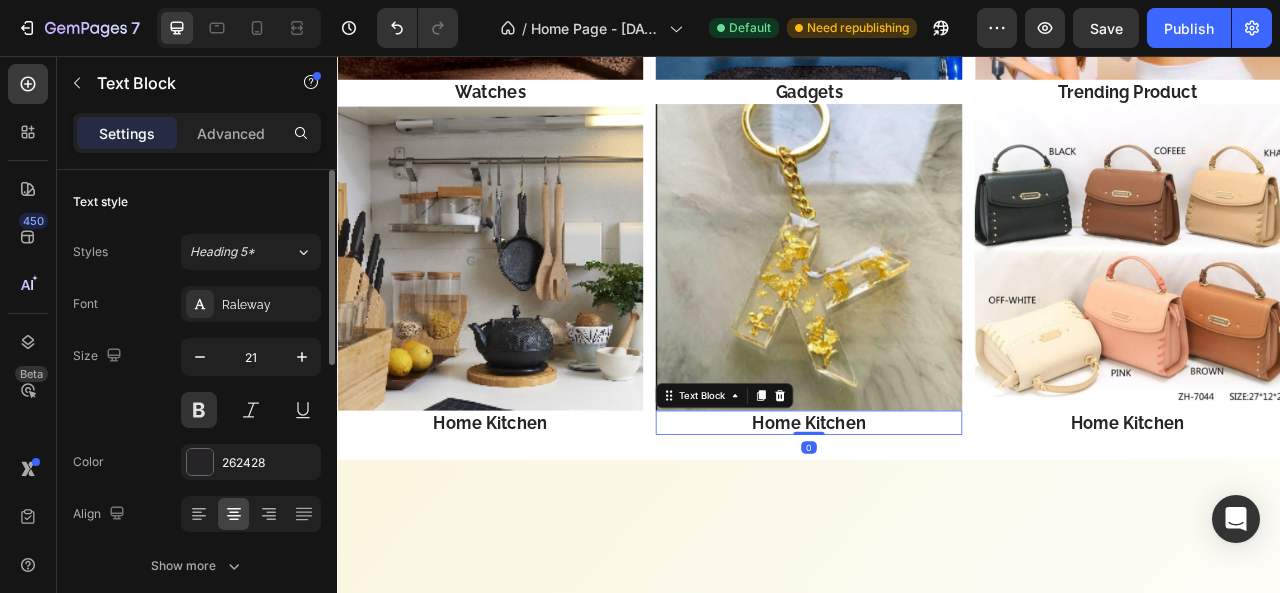 click on "Home Kitchen" at bounding box center (936, 522) 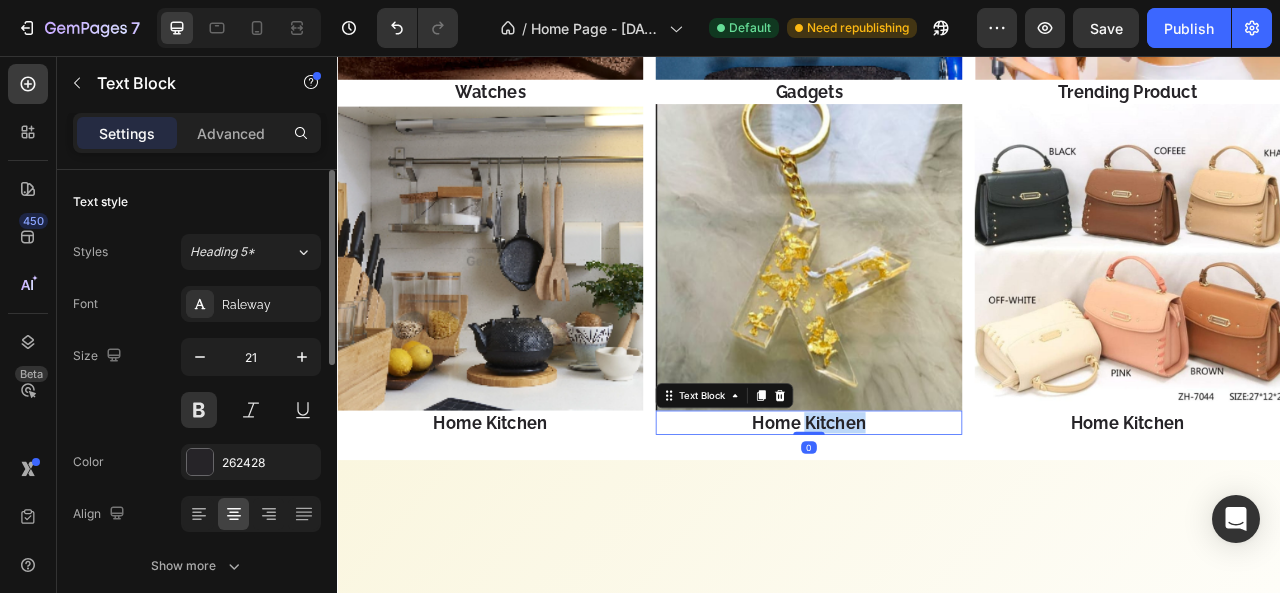 click on "Home Kitchen" at bounding box center [936, 522] 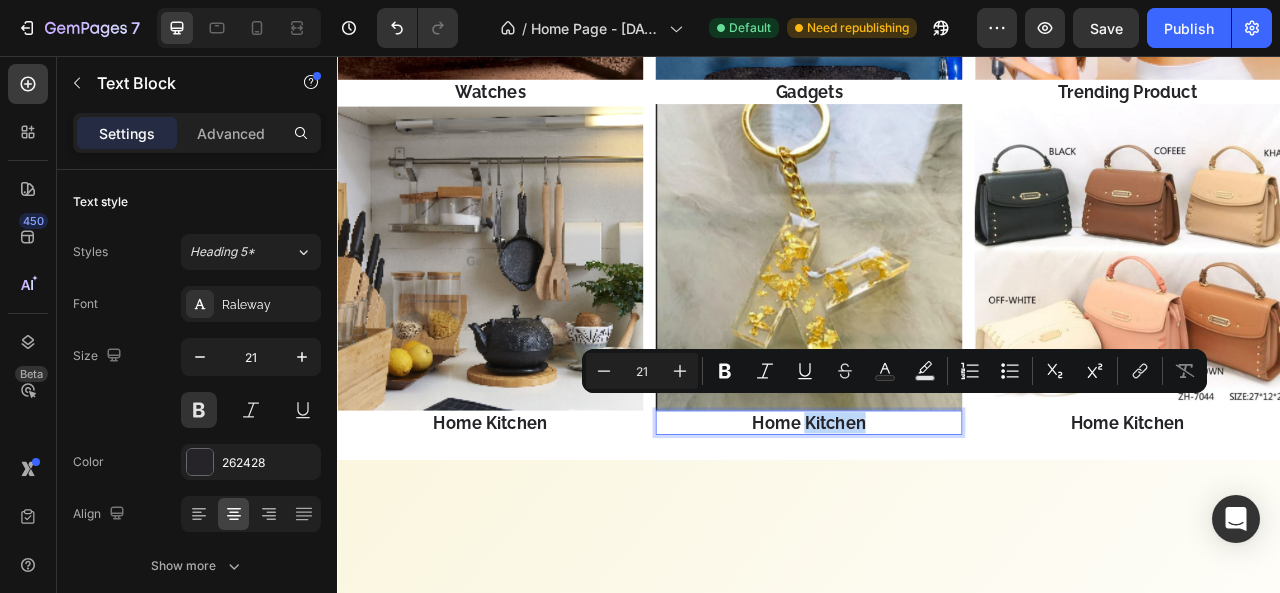 click on "Home Kitchen" at bounding box center (936, 522) 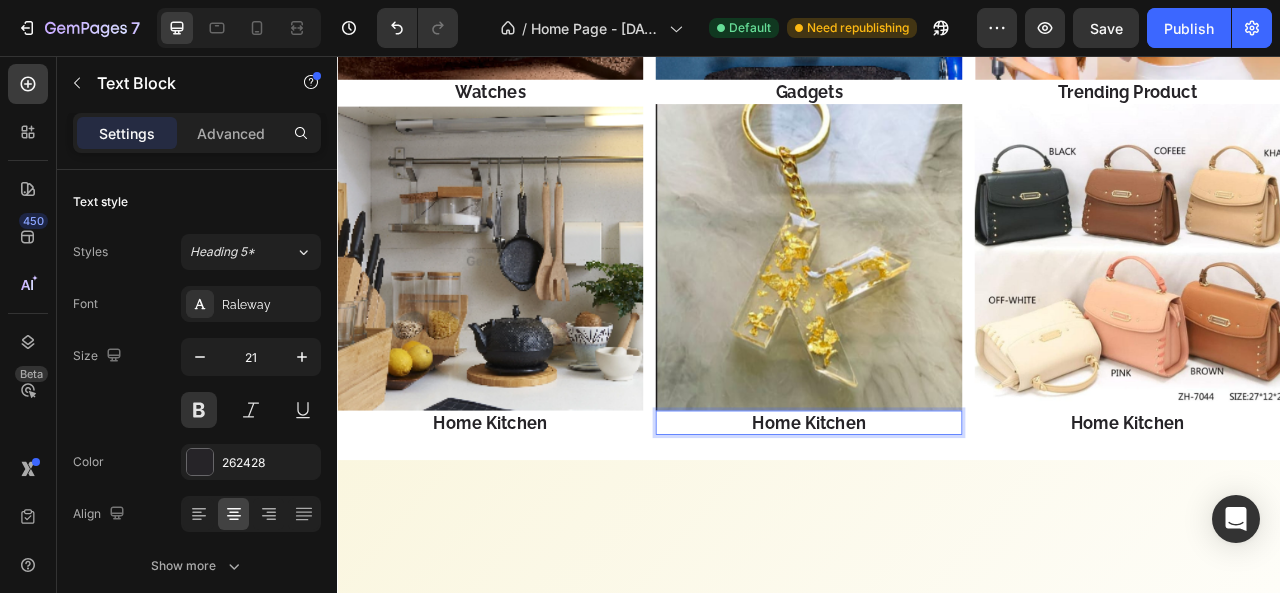 click on "Home Kitchen" at bounding box center [936, 522] 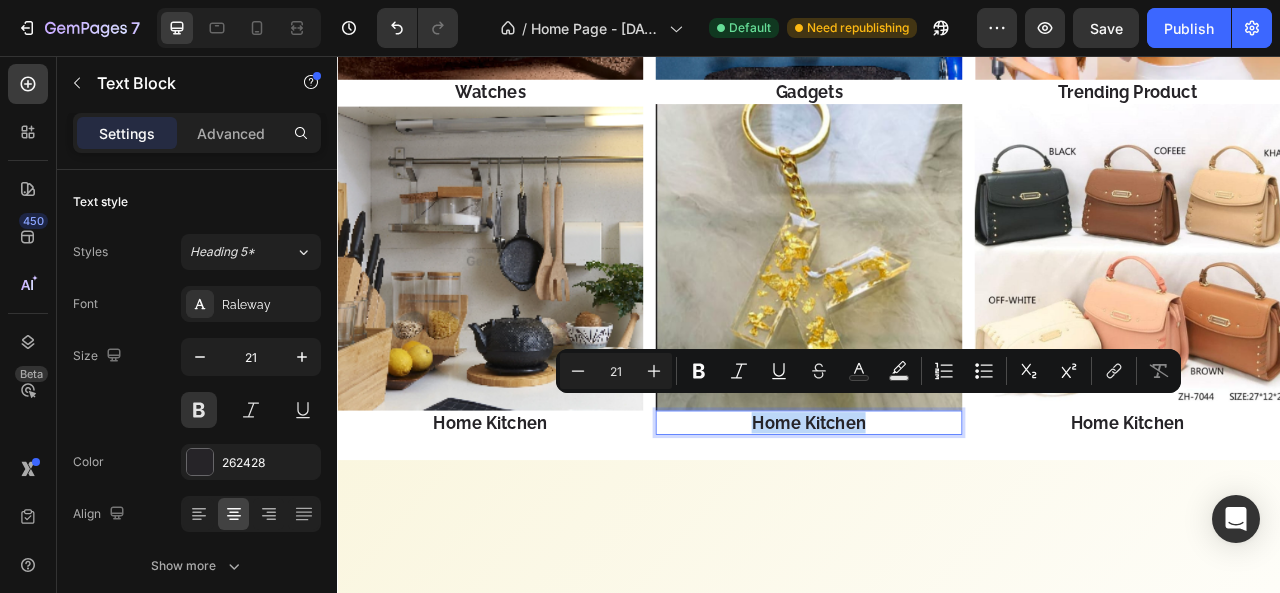 click on "Home Kitchen" at bounding box center [936, 522] 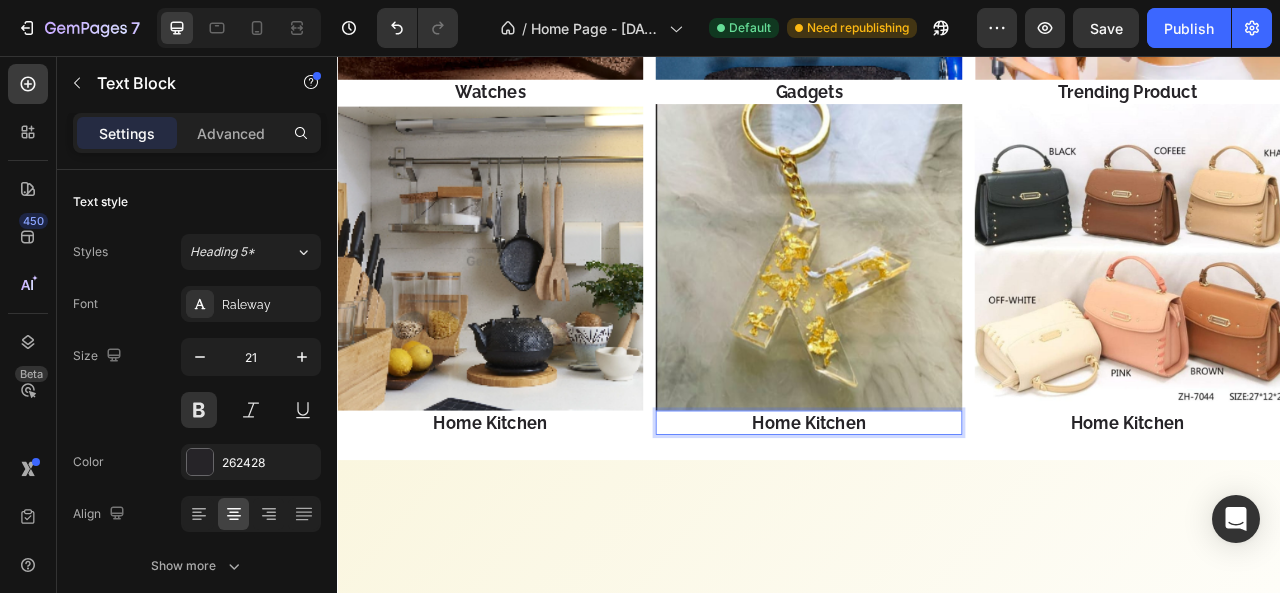 click on "Home Kitchen" at bounding box center [936, 522] 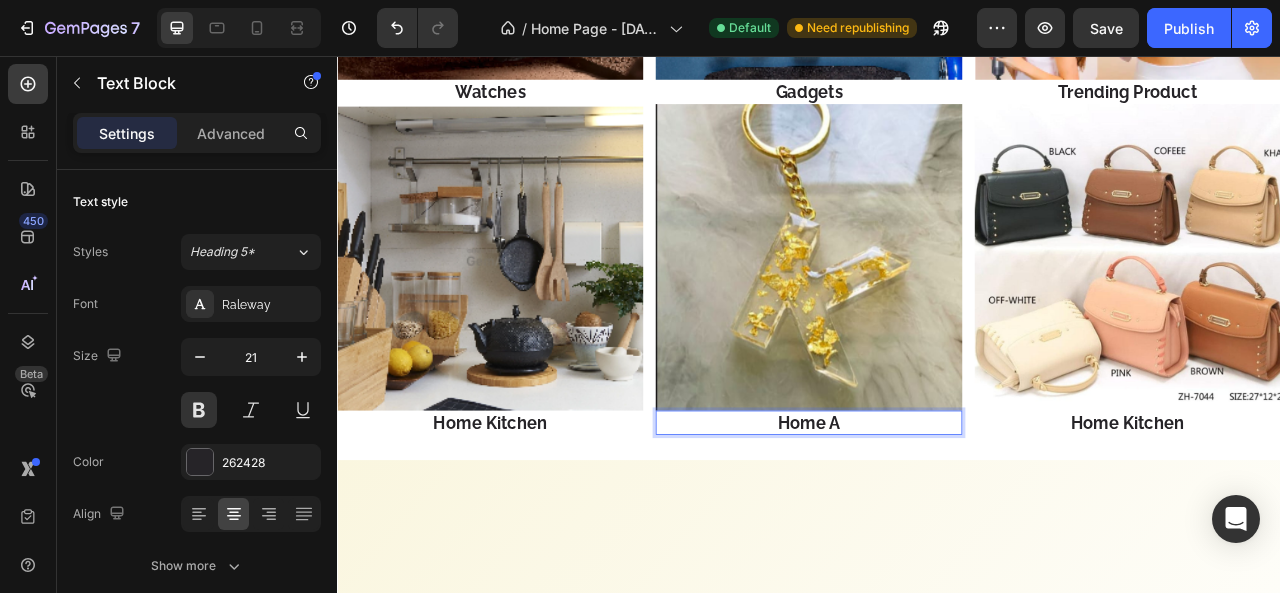 click on "Home A" at bounding box center (936, 522) 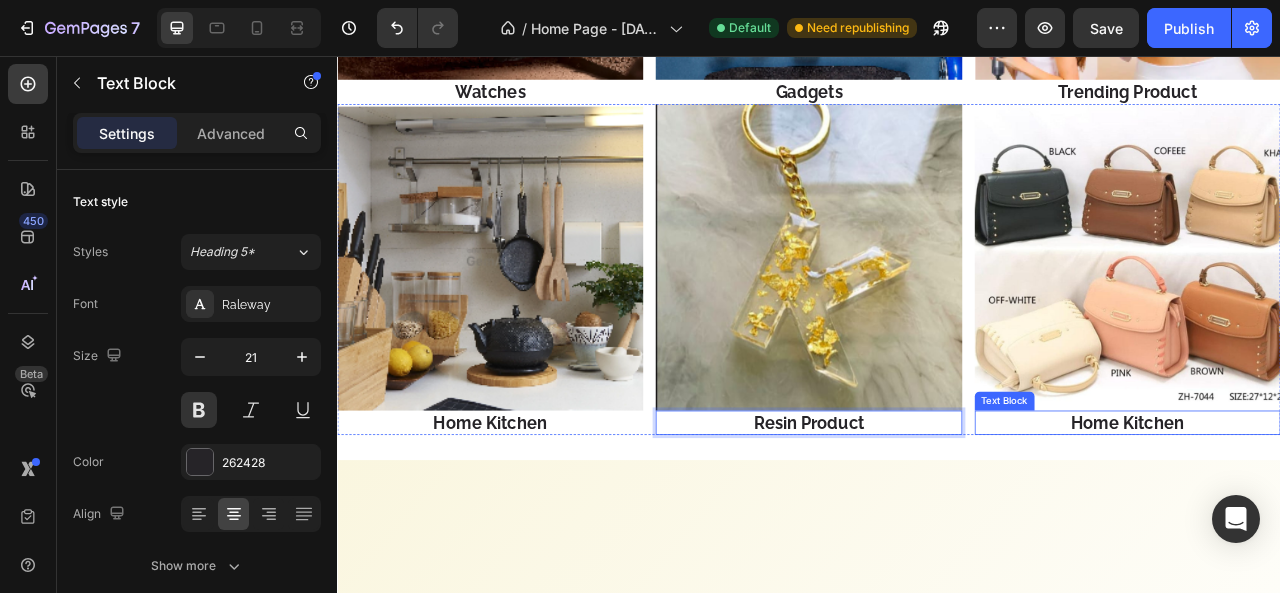 click on "Home Kitchen" at bounding box center (1342, 522) 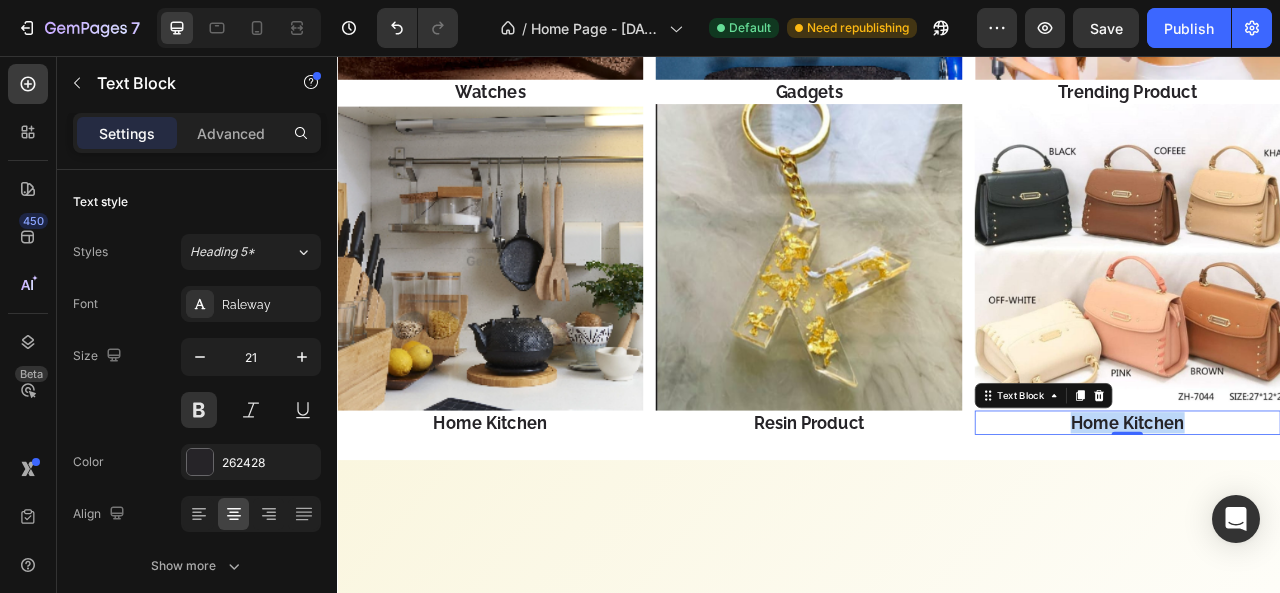 click on "Home Kitchen" at bounding box center [1342, 522] 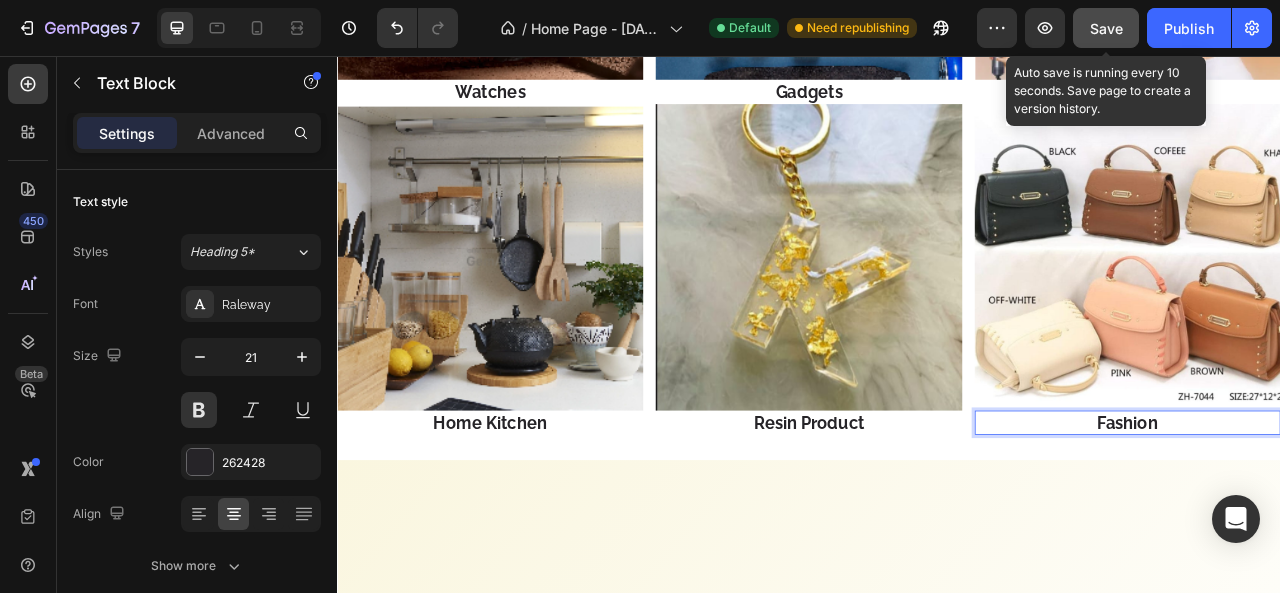click on "Save" at bounding box center (1106, 28) 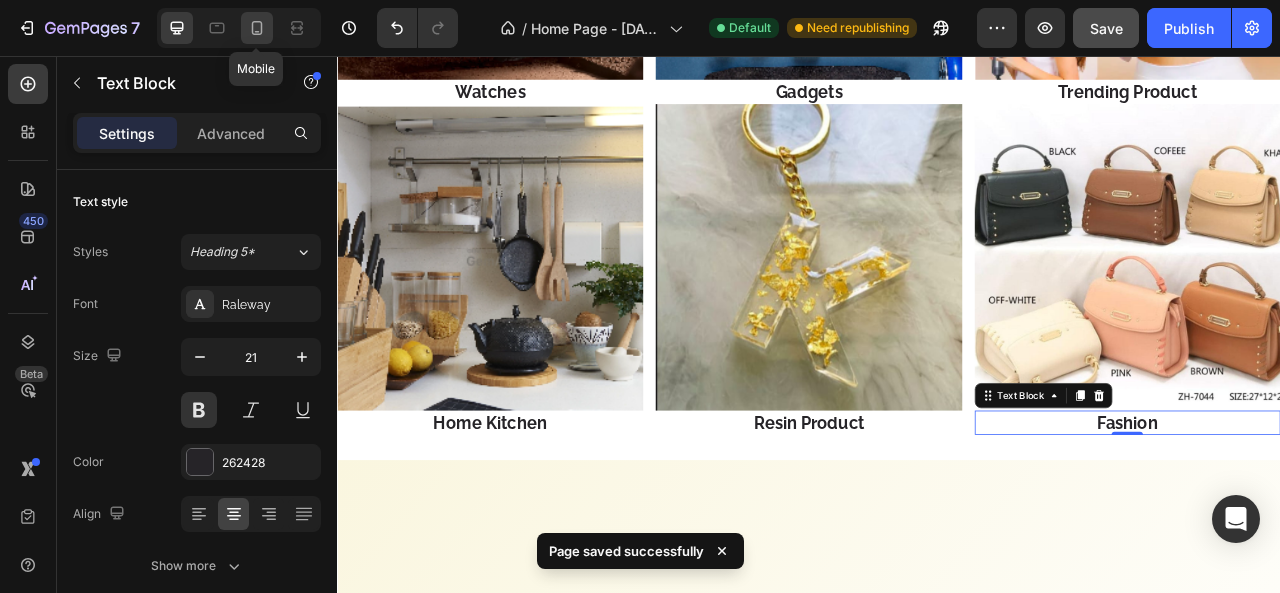 click 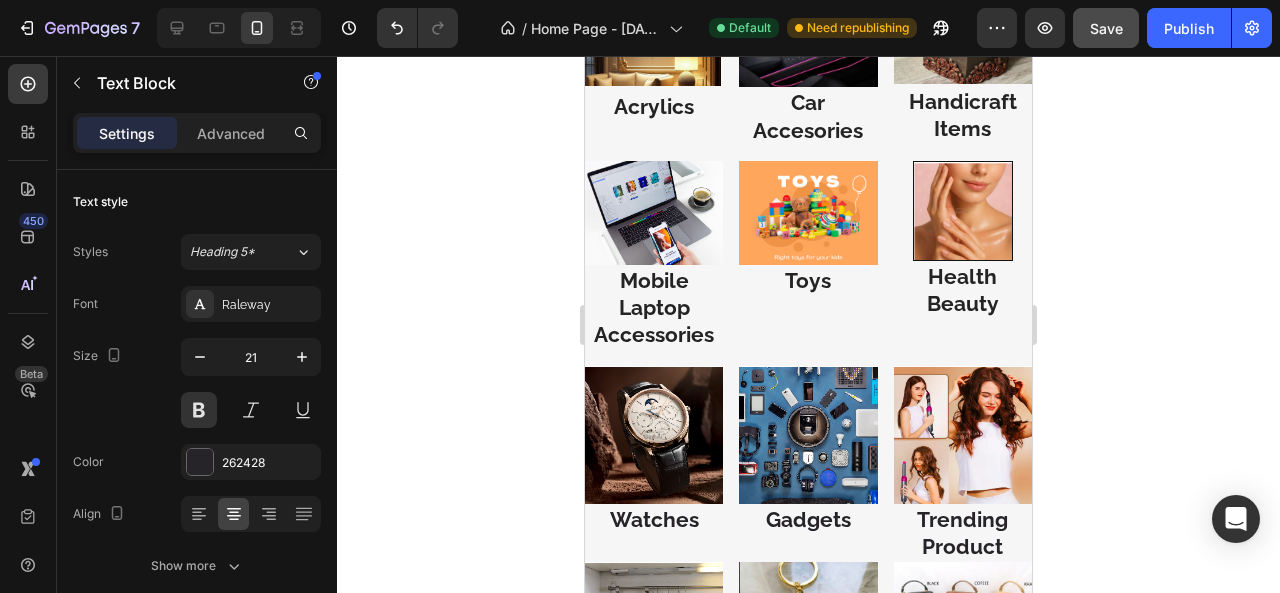 scroll, scrollTop: 391, scrollLeft: 0, axis: vertical 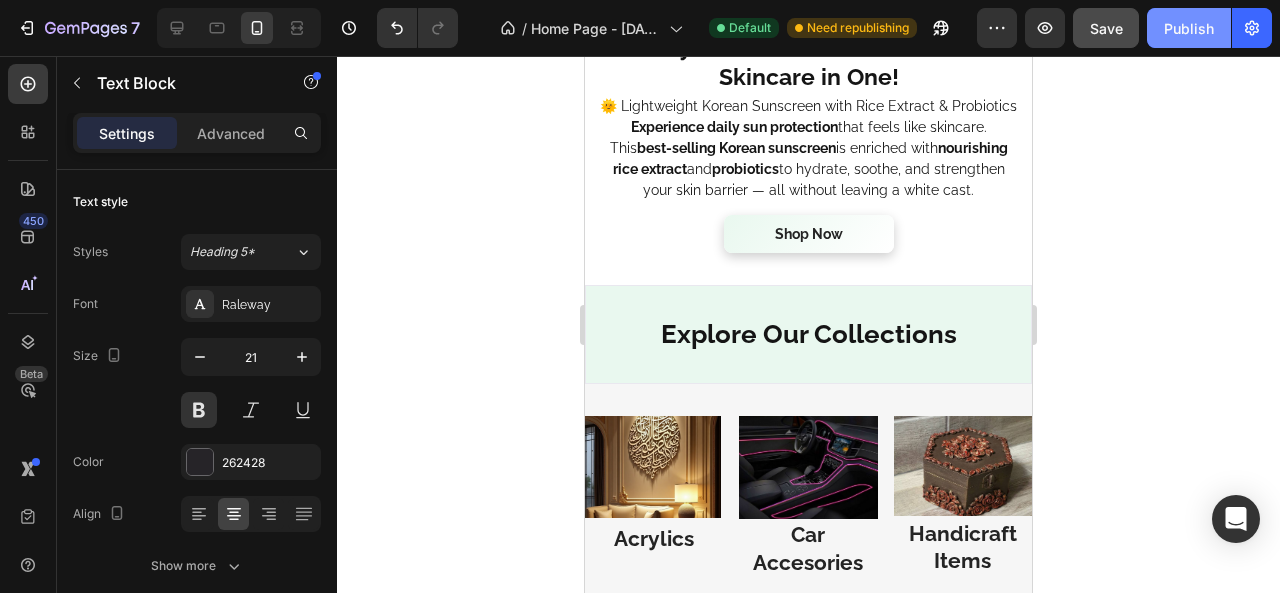 click on "Publish" at bounding box center [1189, 28] 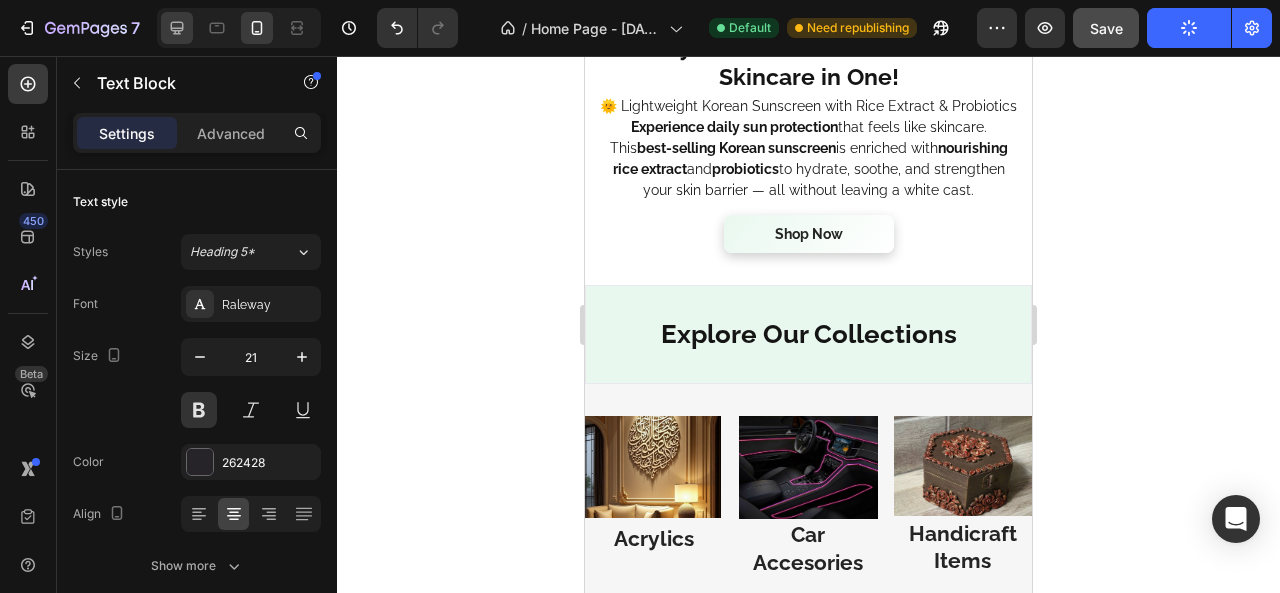 click 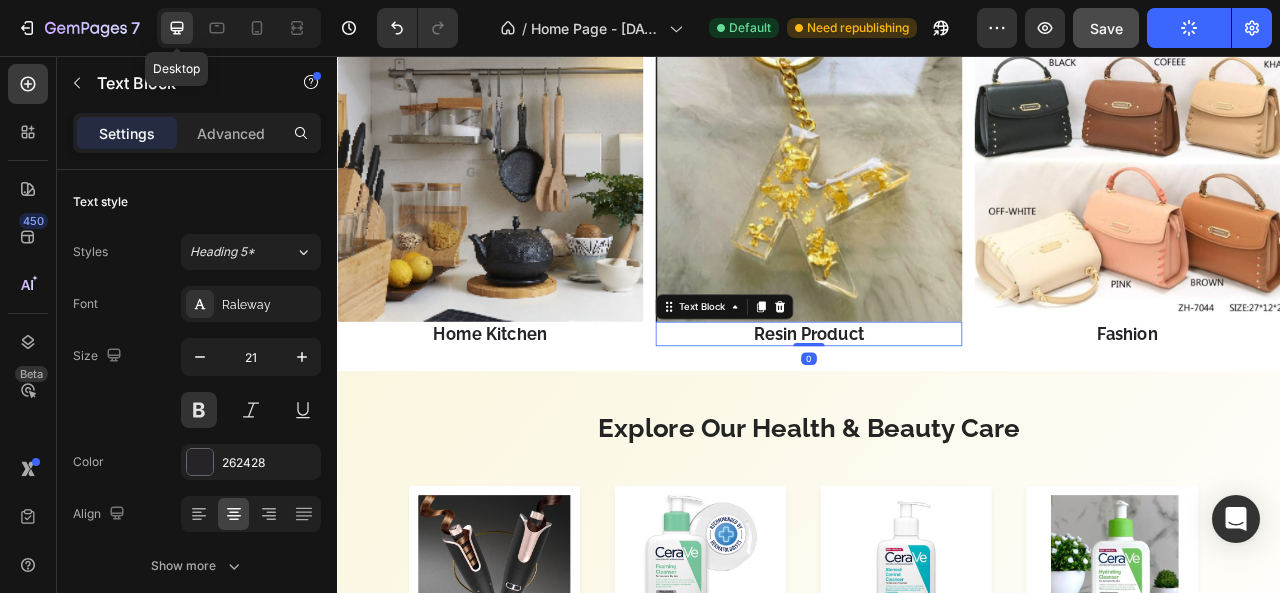scroll, scrollTop: 2286, scrollLeft: 0, axis: vertical 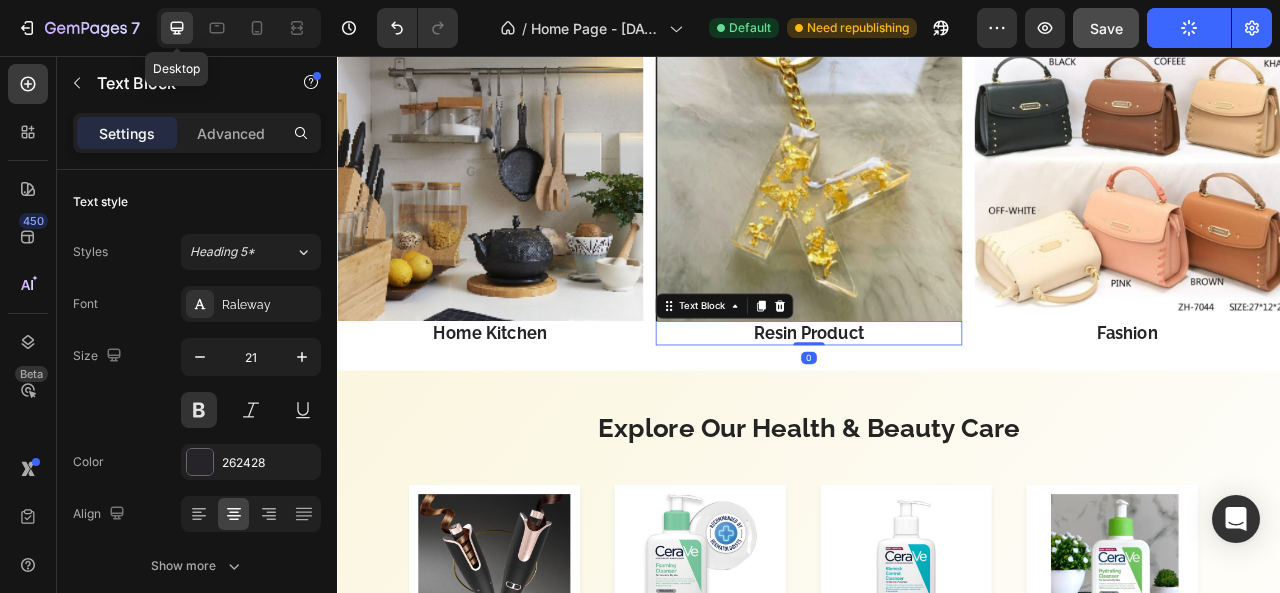 click at bounding box center [936, 197] 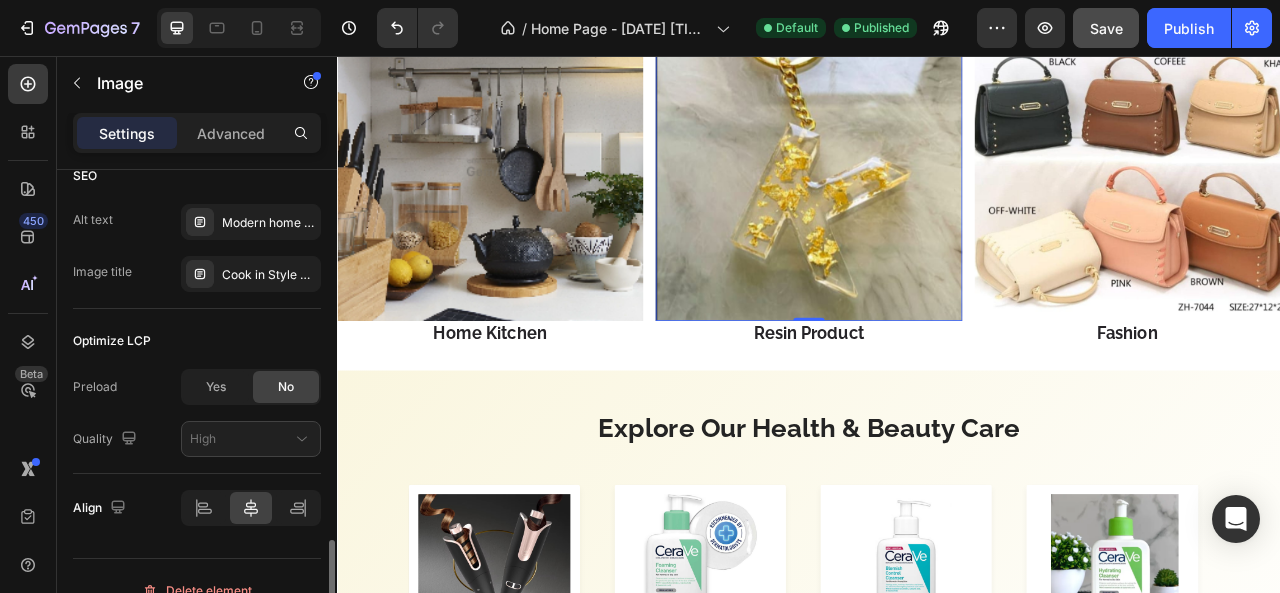 scroll, scrollTop: 1233, scrollLeft: 0, axis: vertical 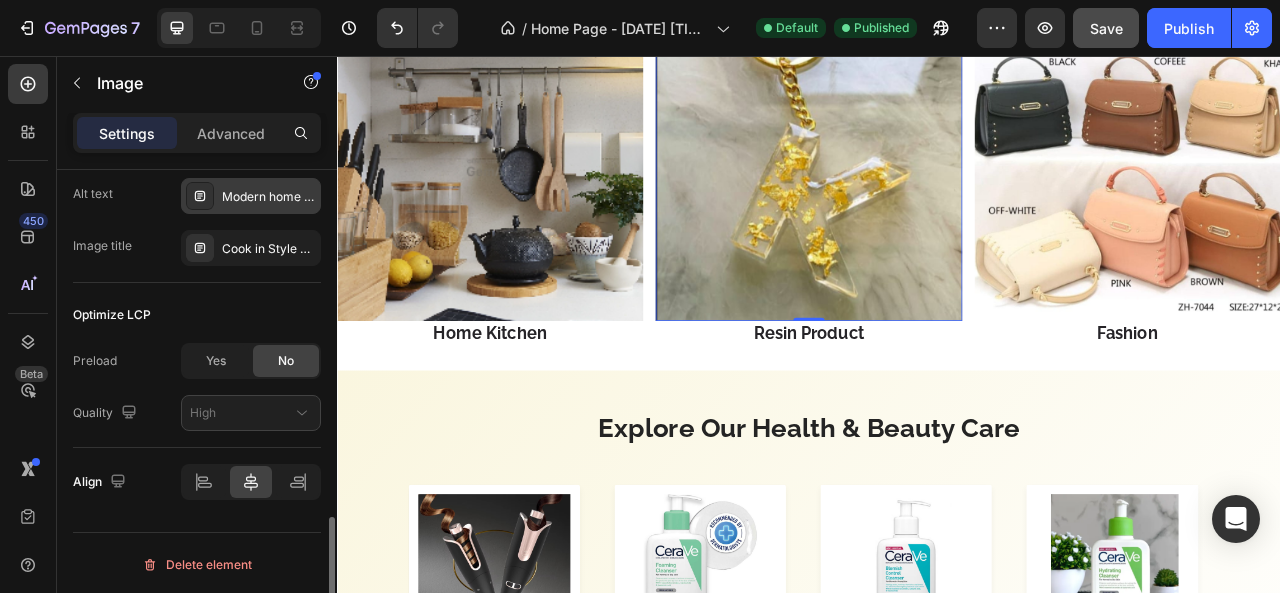 click on "Modern home kitchen with organized storage and sleek appliances" at bounding box center [269, 197] 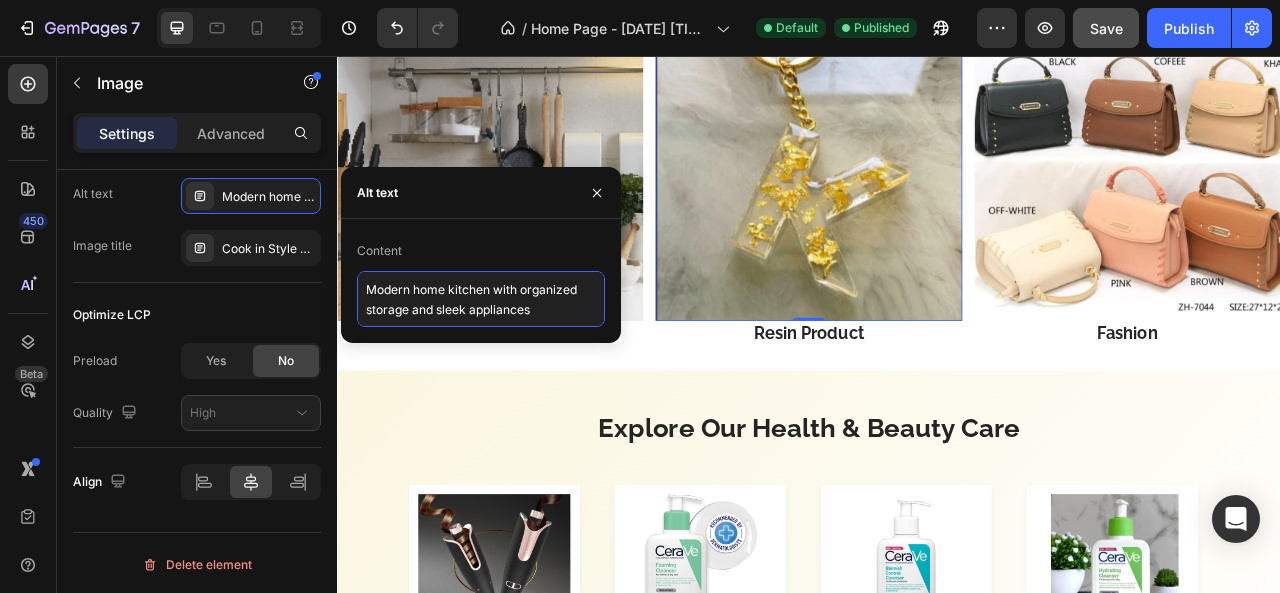 click on "Modern home kitchen with organized storage and sleek appliances" at bounding box center (481, 299) 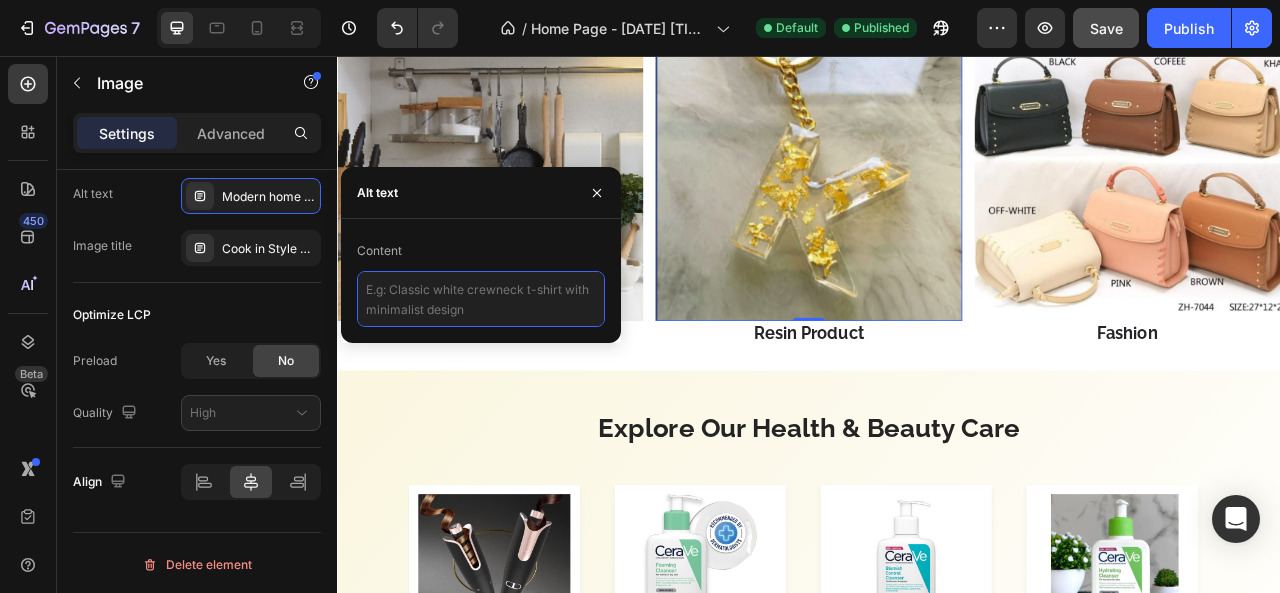 paste on "Handmade resin product with glossy finish and unique design" 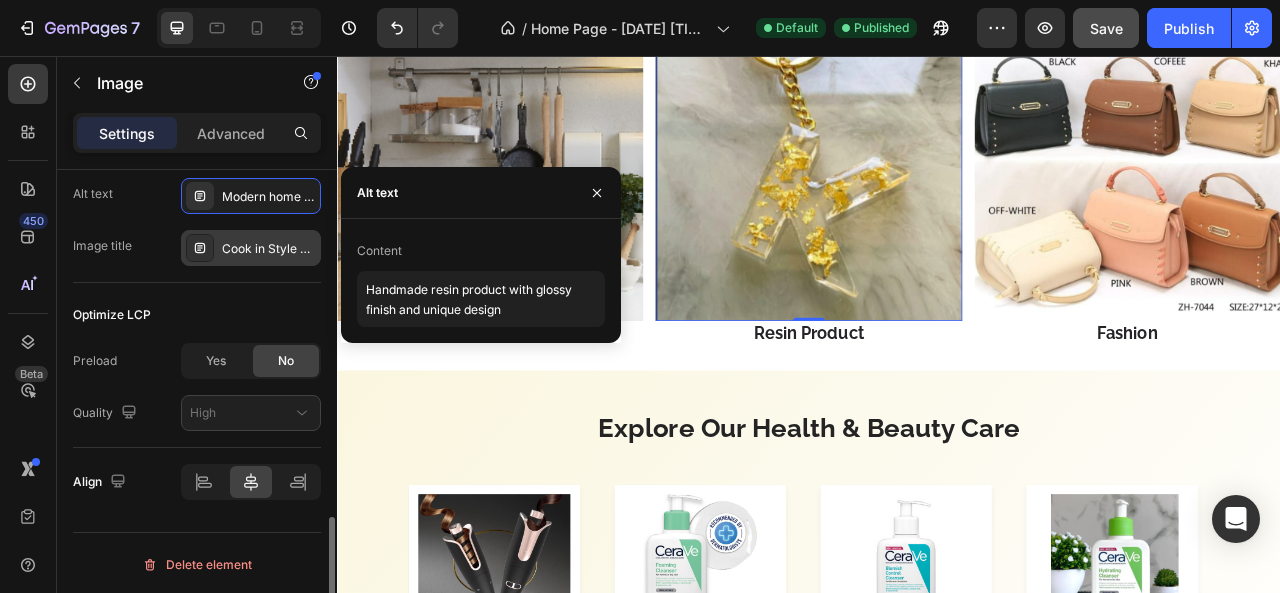 click on "Cook in Style
Smart & Functional Home Kitchen Essentials
Modern • Practical • Elegant" at bounding box center (269, 249) 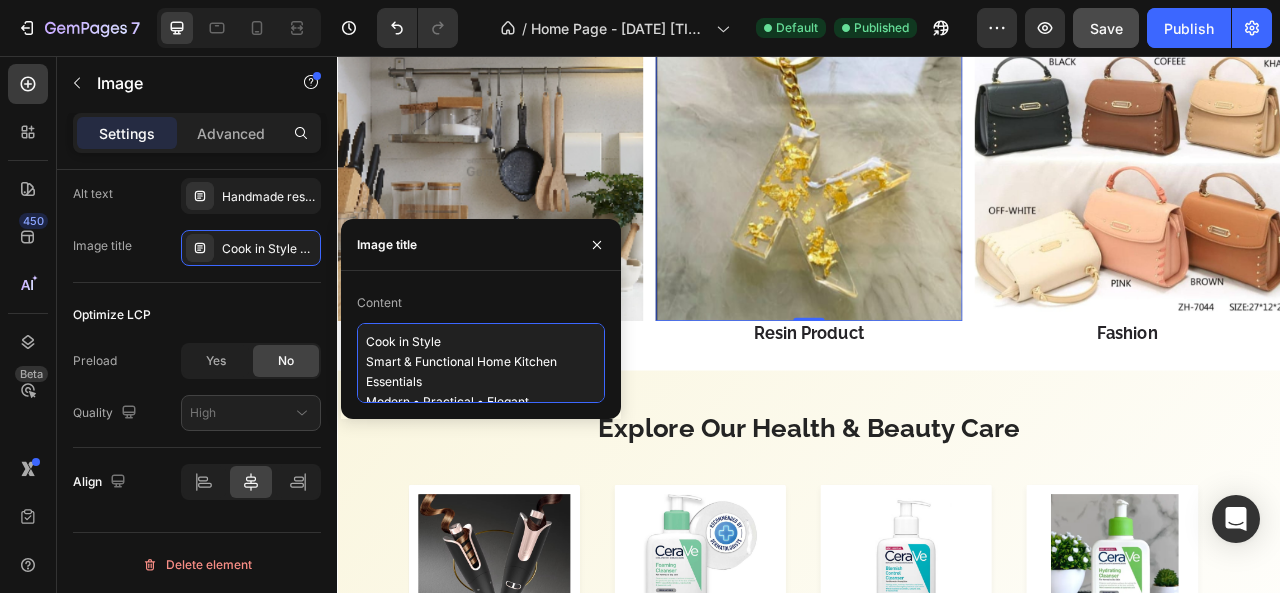 click on "Cook in Style
Smart & Functional Home Kitchen Essentials
Modern • Practical • Elegant" at bounding box center (481, 363) 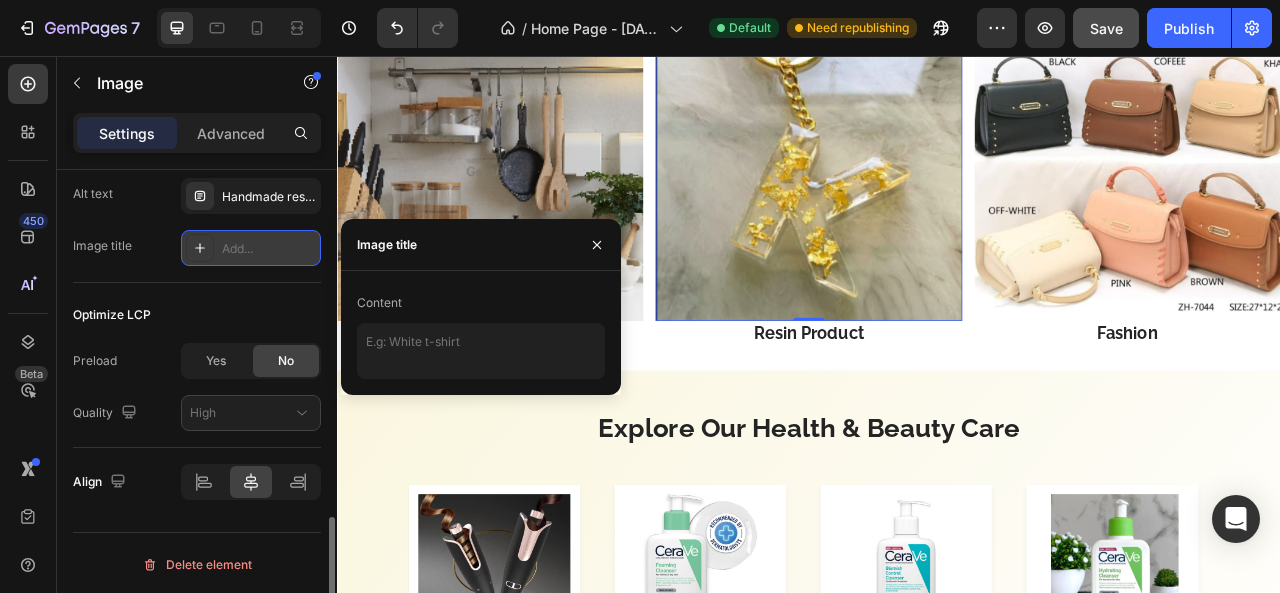click on "Add..." at bounding box center (269, 249) 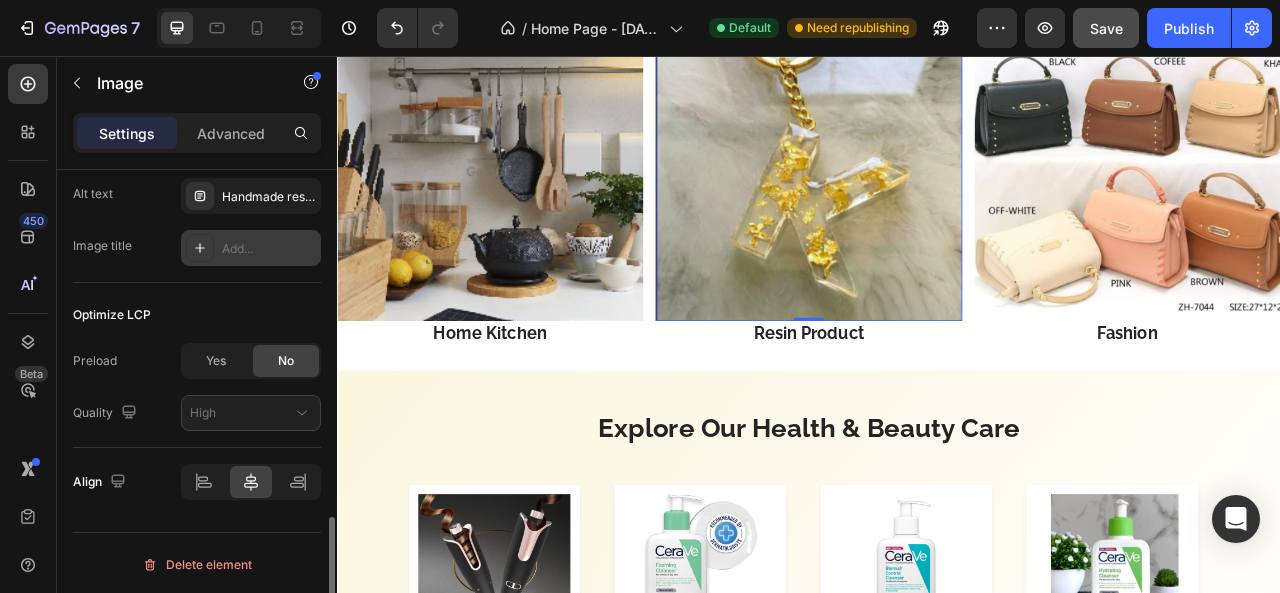 click on "Add..." at bounding box center [269, 249] 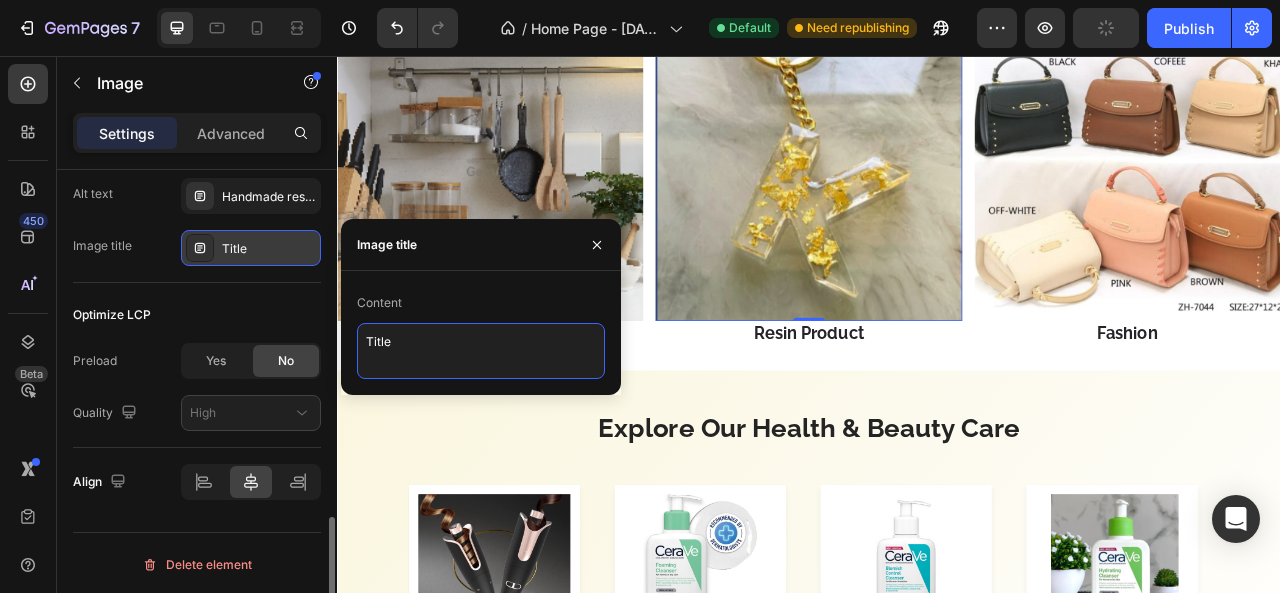 click on "Title" at bounding box center (481, 351) 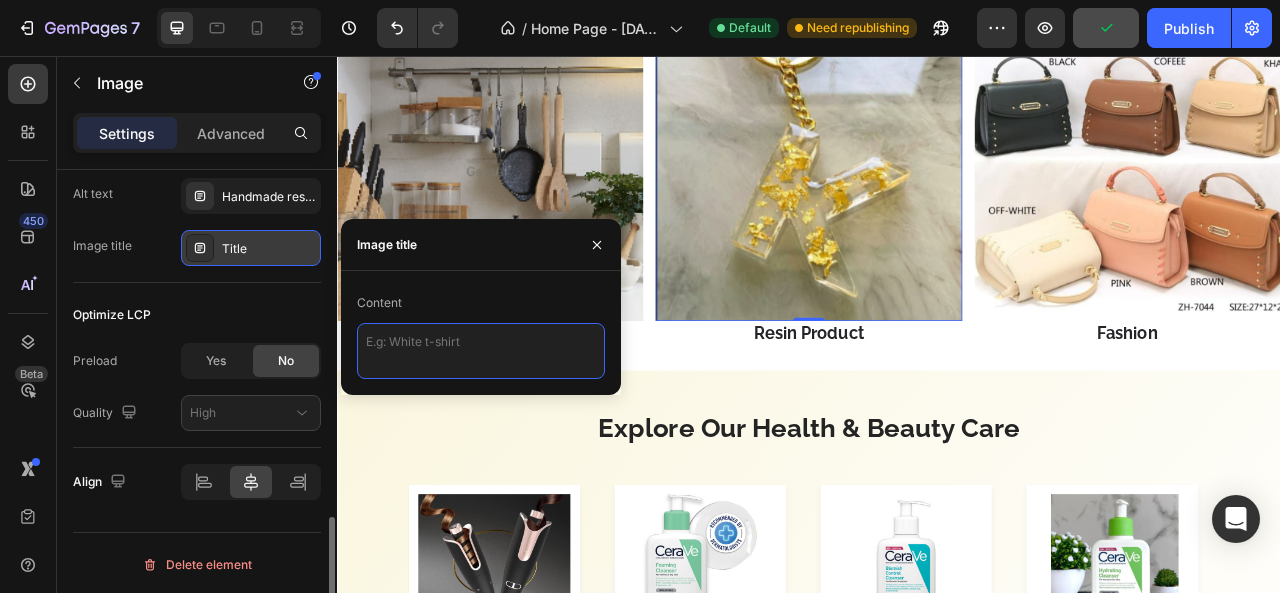 paste on "Crafted in Resin, Made to Impress
Handmade • Durable • Unique Designs" 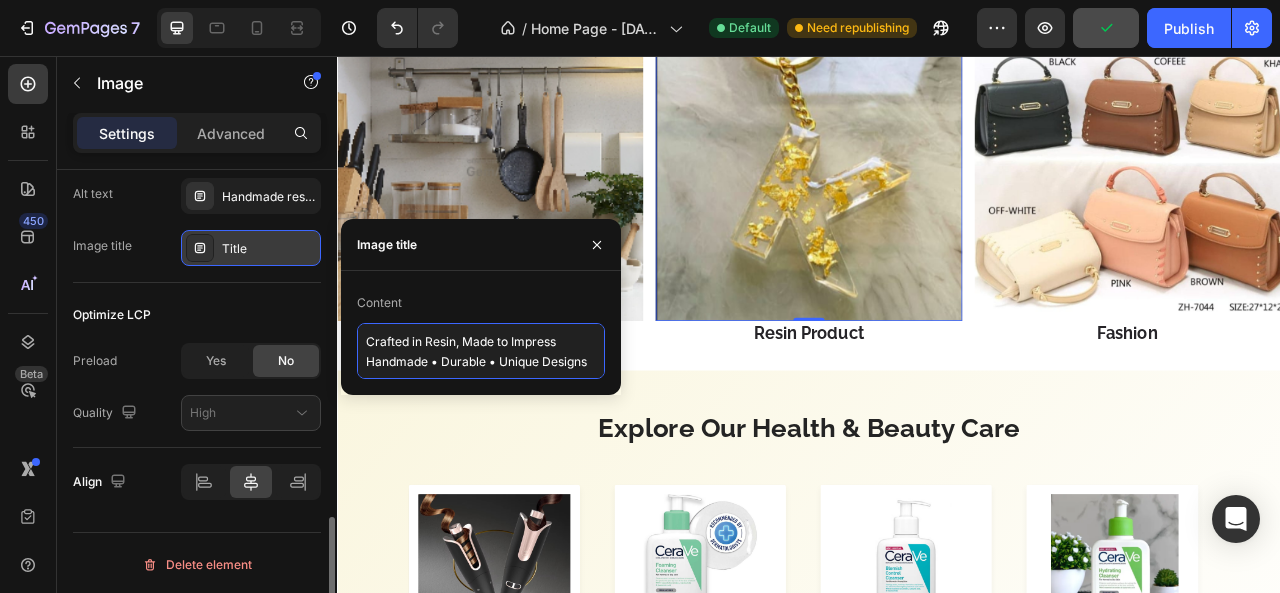 scroll, scrollTop: 6, scrollLeft: 0, axis: vertical 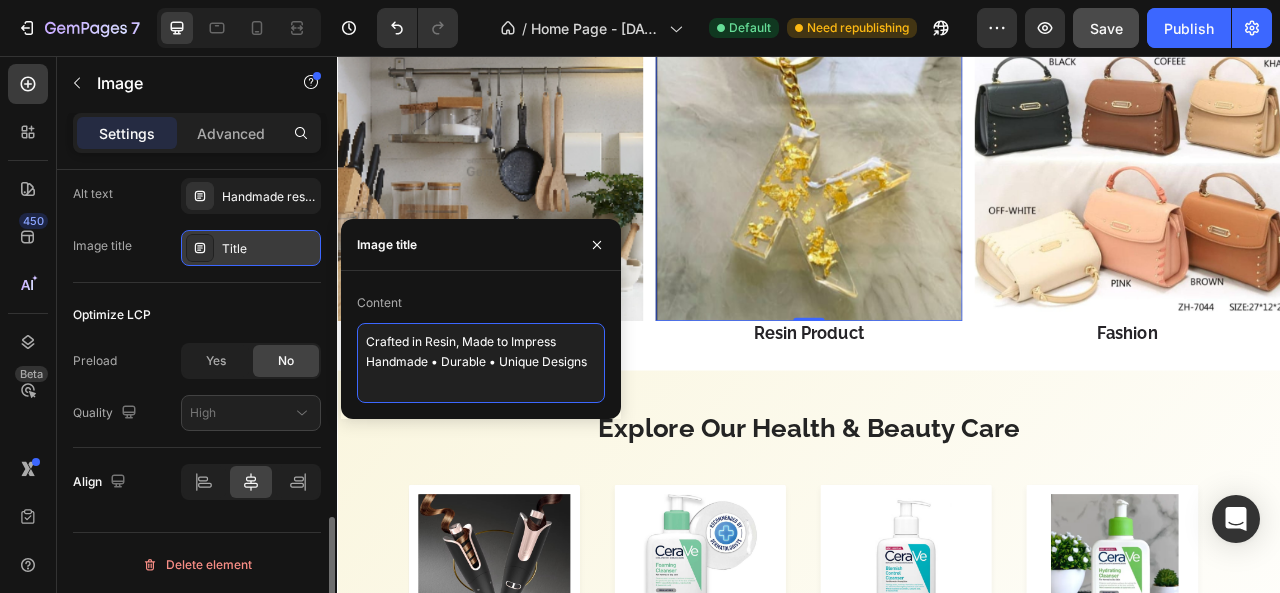 type on "Crafted in Resin, Made to Impress
Handmade • Durable • Unique Designs" 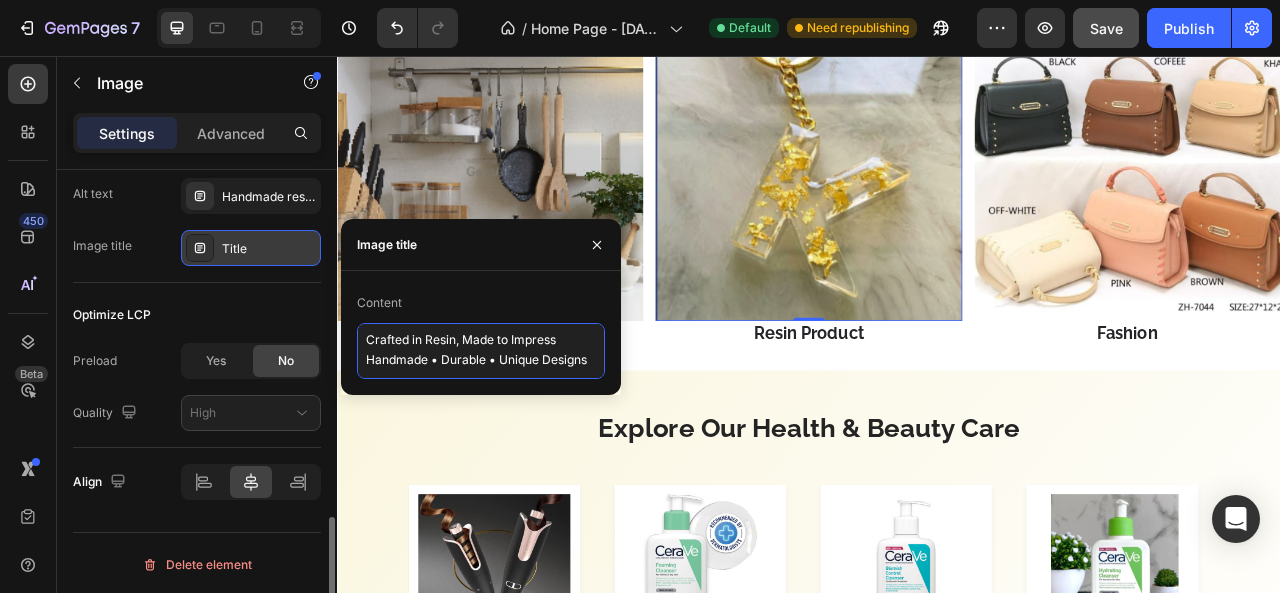 scroll, scrollTop: 10, scrollLeft: 0, axis: vertical 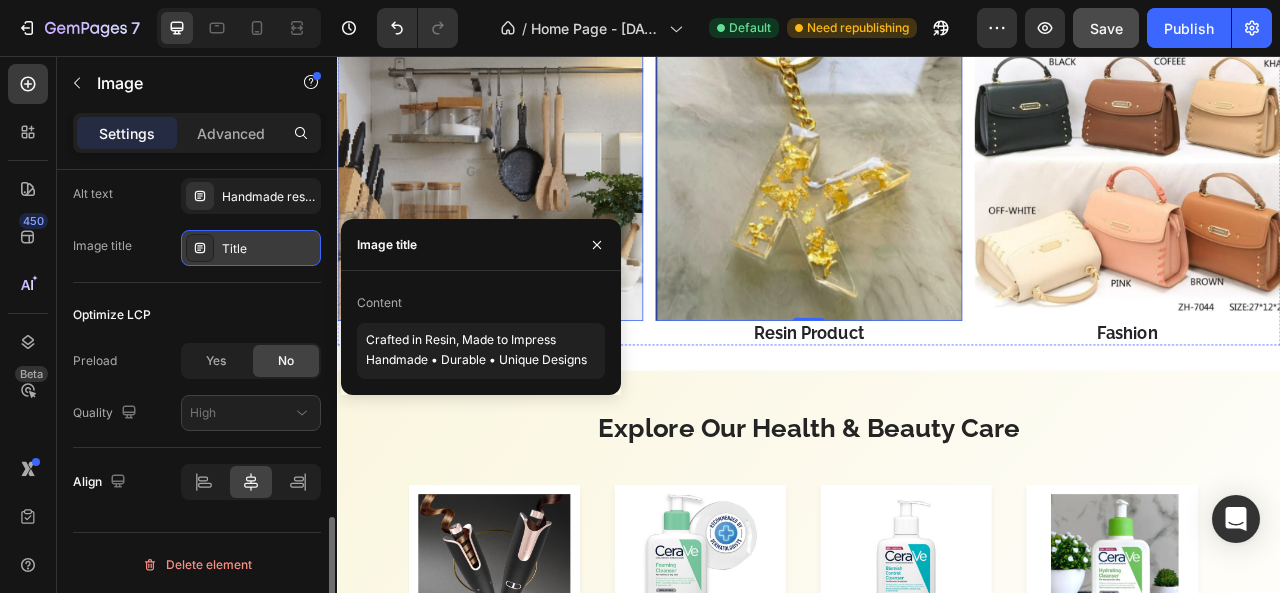 click at bounding box center (531, 197) 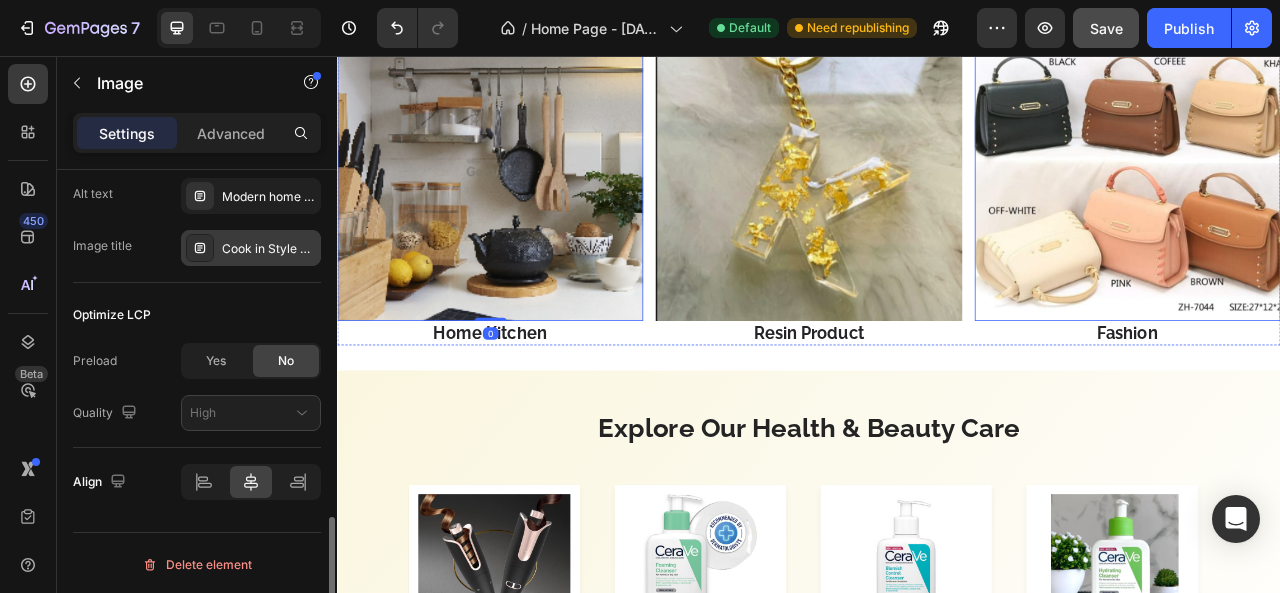 click at bounding box center (1342, 197) 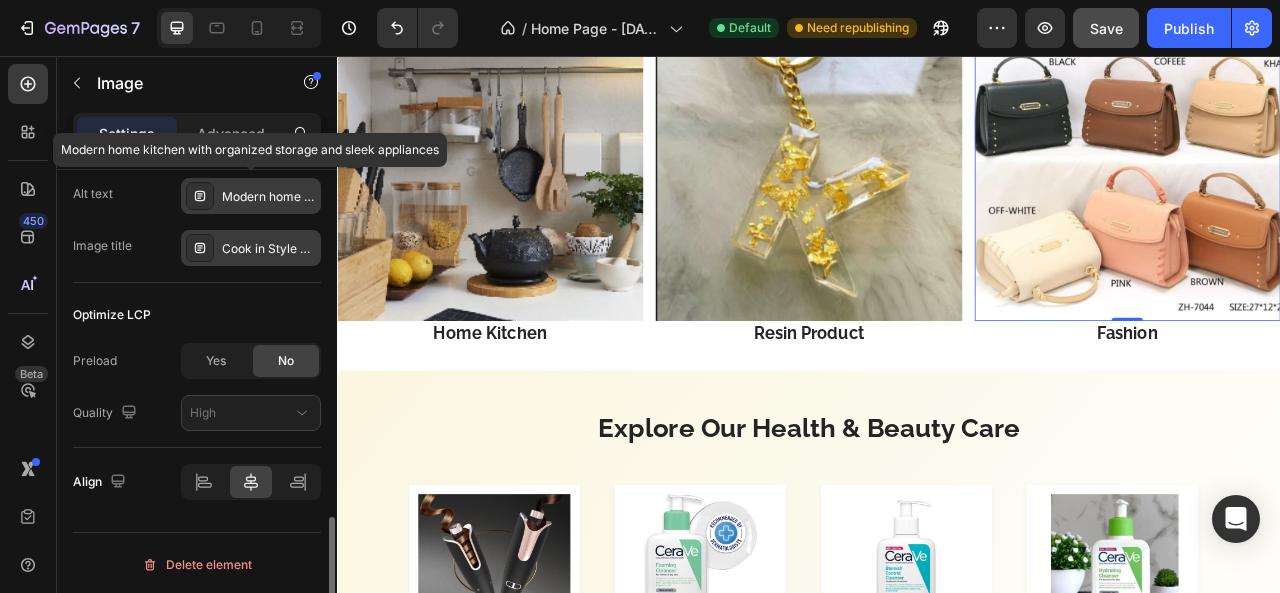 click on "Modern home kitchen with organized storage and sleek appliances" at bounding box center (269, 197) 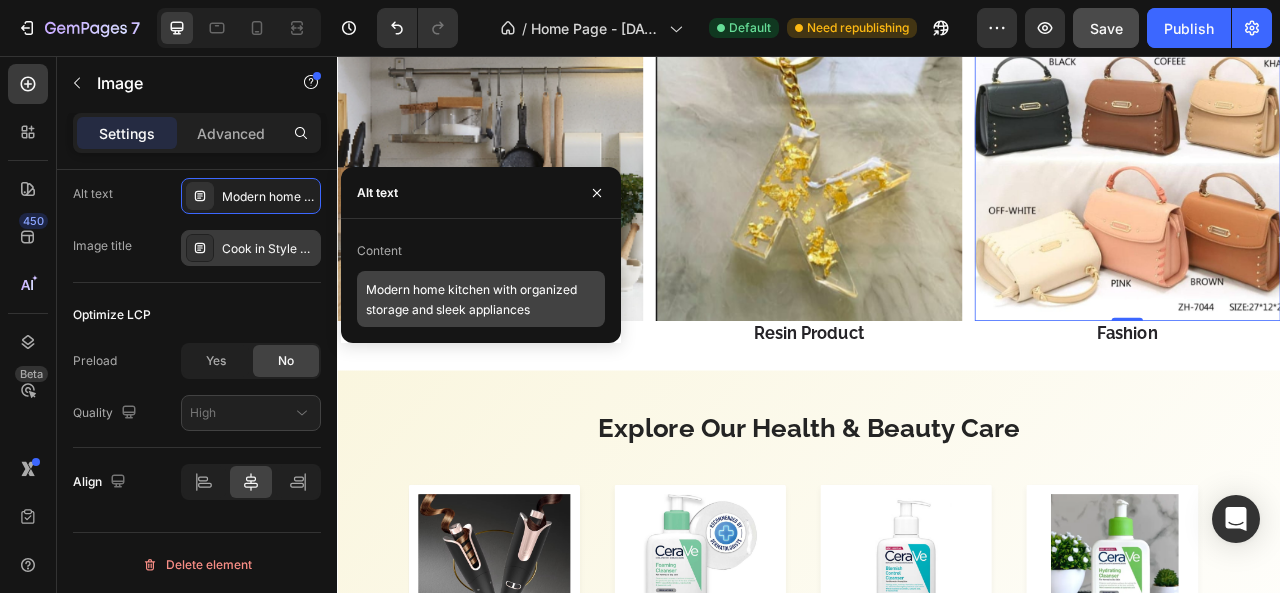 drag, startPoint x: 270, startPoint y: 191, endPoint x: 436, endPoint y: 297, distance: 196.95685 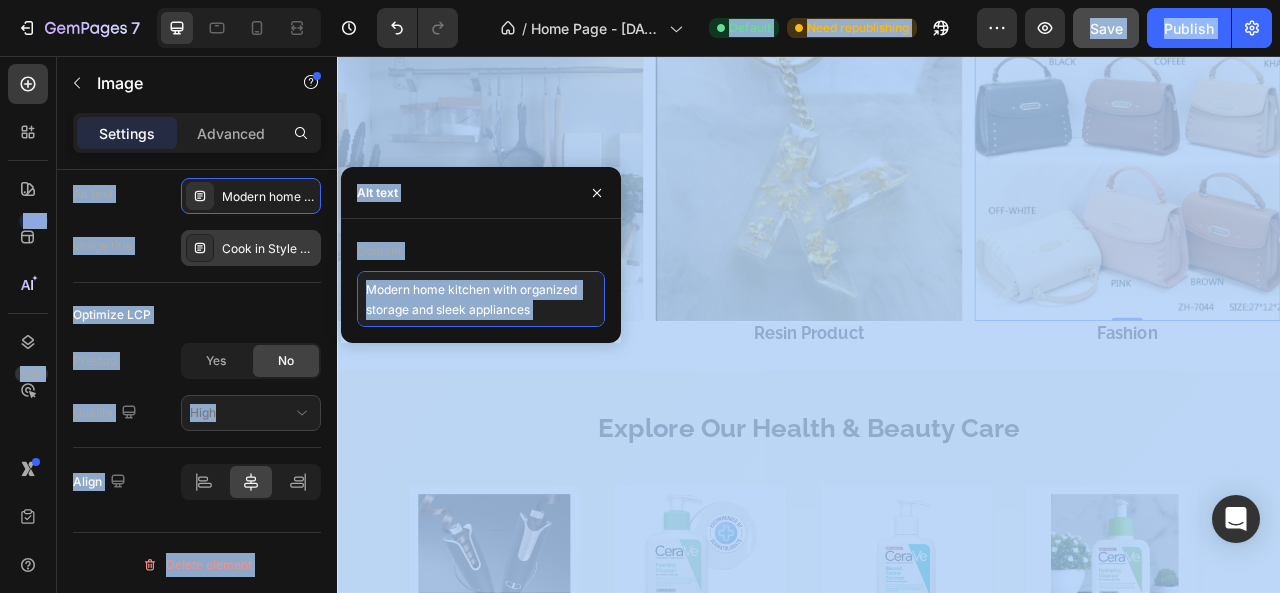 click on "Modern home kitchen with organized storage and sleek appliances" at bounding box center (481, 299) 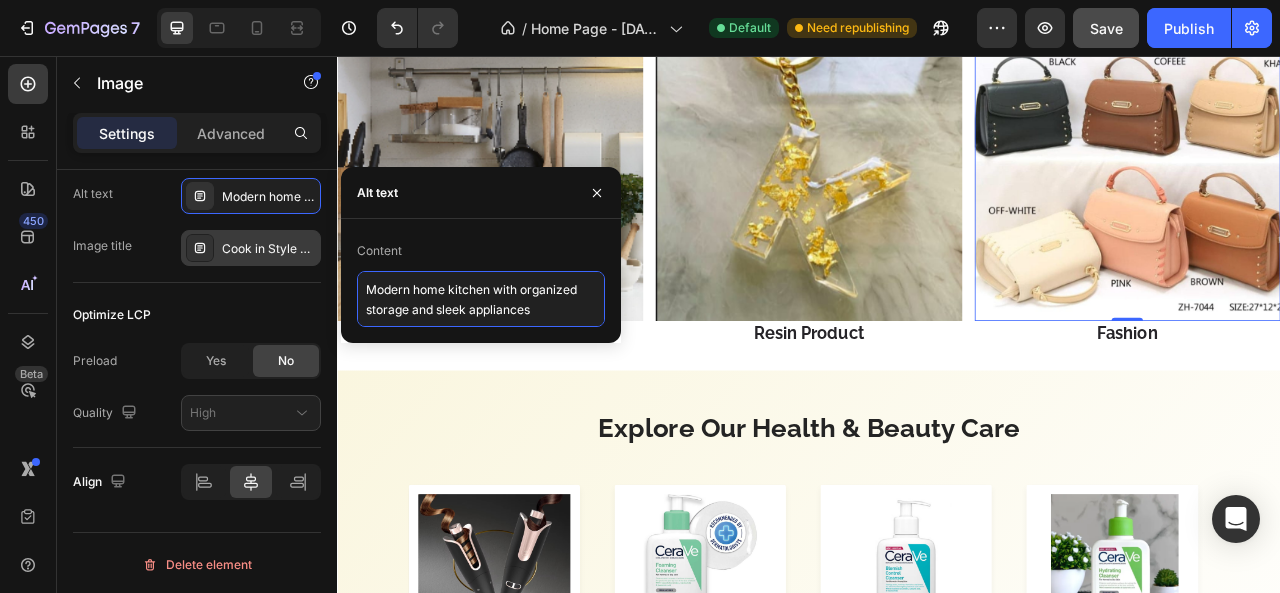 click on "Modern home kitchen with organized storage and sleek appliances" at bounding box center [481, 299] 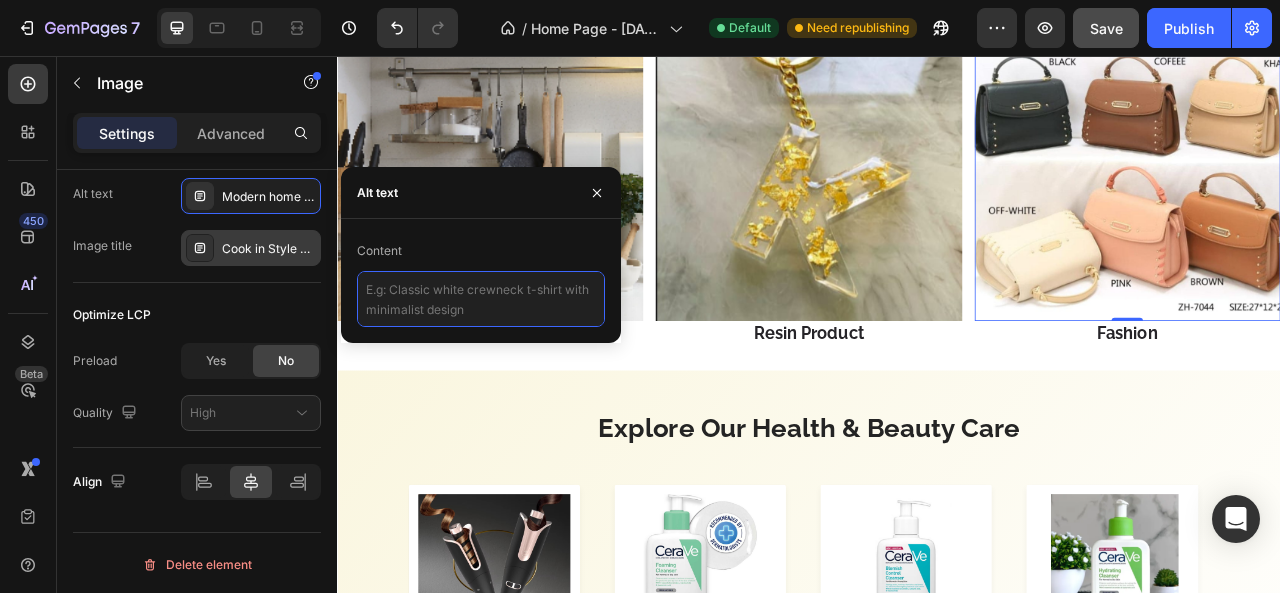 paste on "Latest fashion collection featuring seasonal trends and designs" 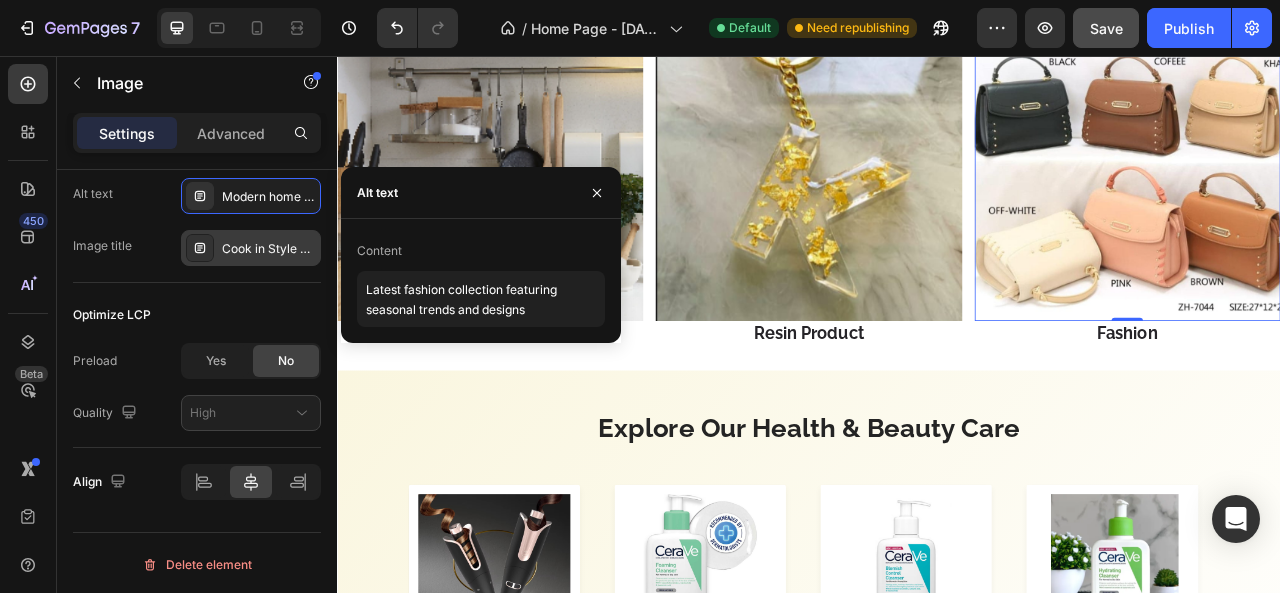 click on "Cook in Style
Smart & Functional Home Kitchen Essentials
Modern • Practical • Elegant" at bounding box center (269, 249) 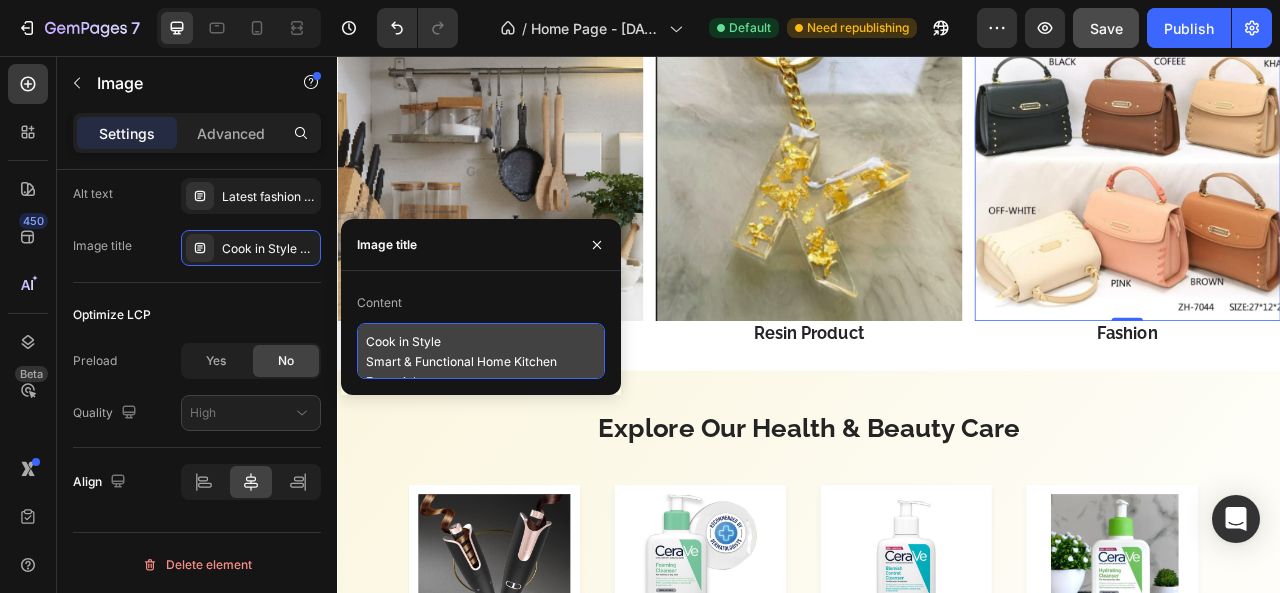 click on "Cook in Style
Smart & Functional Home Kitchen Essentials
Modern • Practical • Elegant" at bounding box center [481, 351] 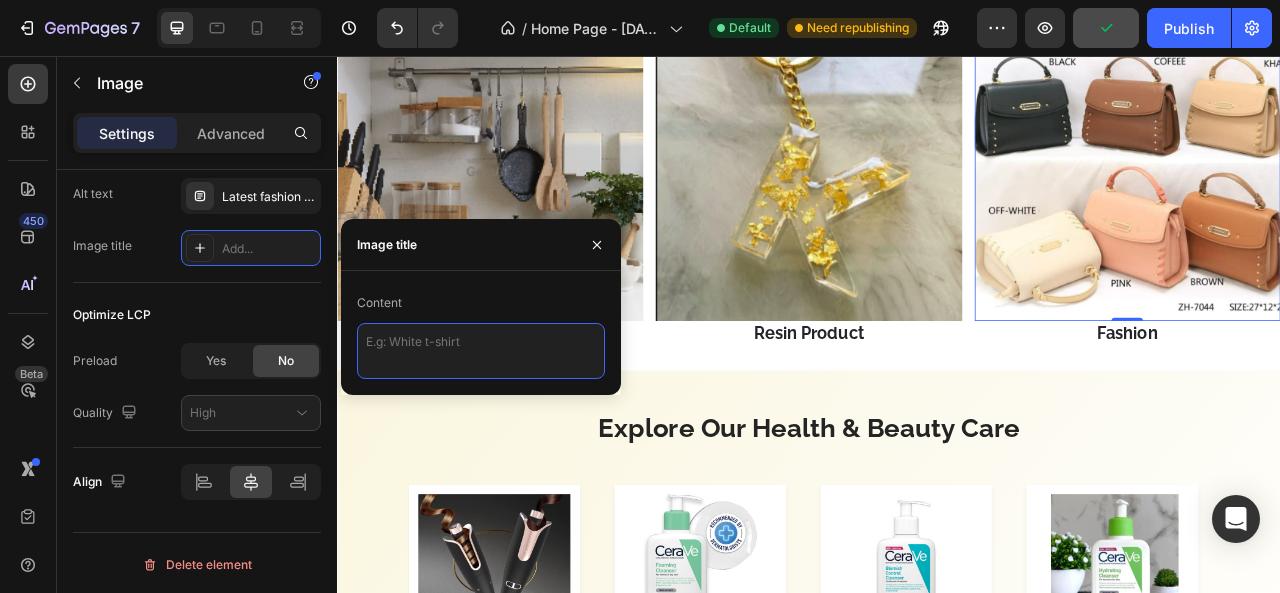 click at bounding box center (481, 351) 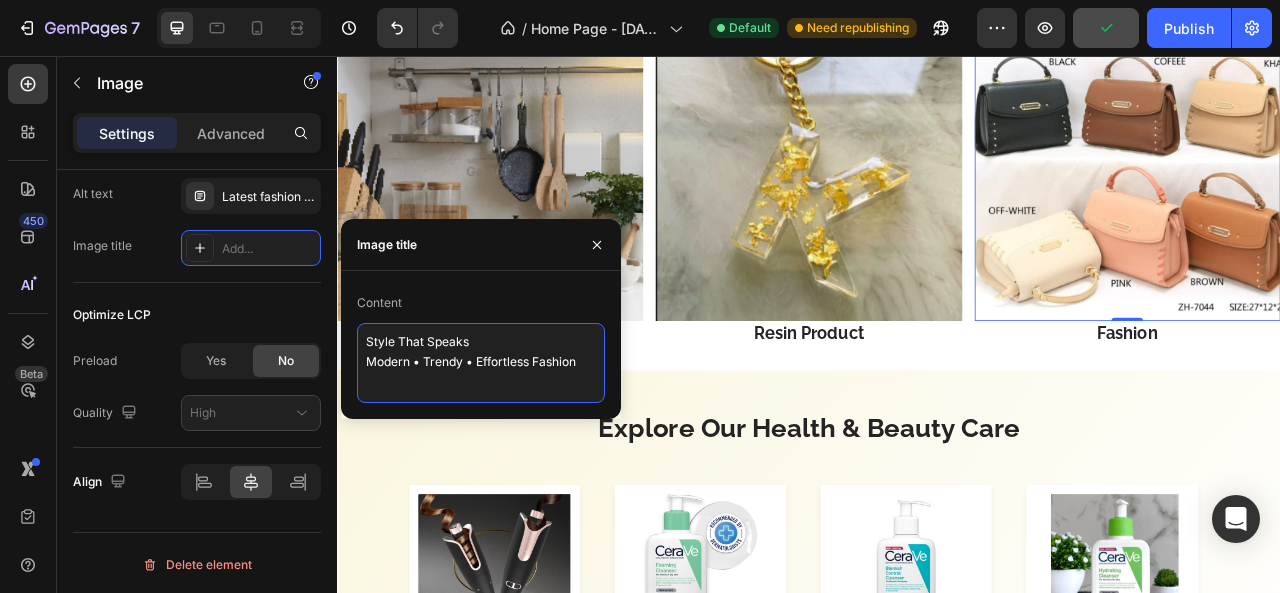 scroll, scrollTop: 6, scrollLeft: 0, axis: vertical 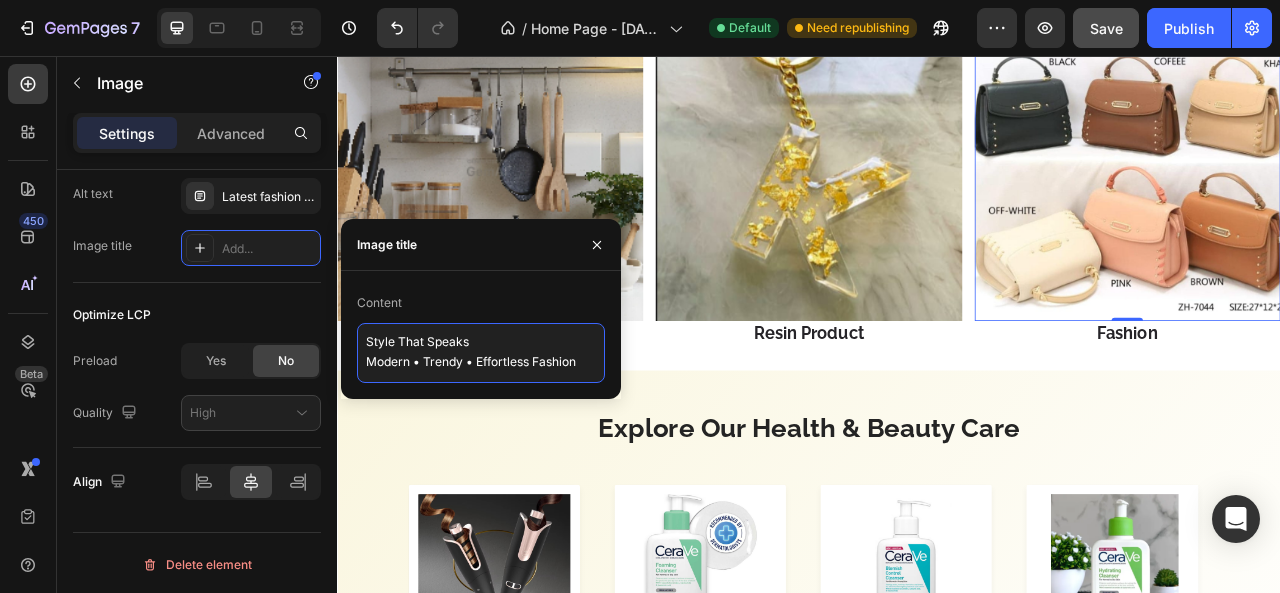 type on "Style That Speaks
Modern • Trendy • Effortless Fashion" 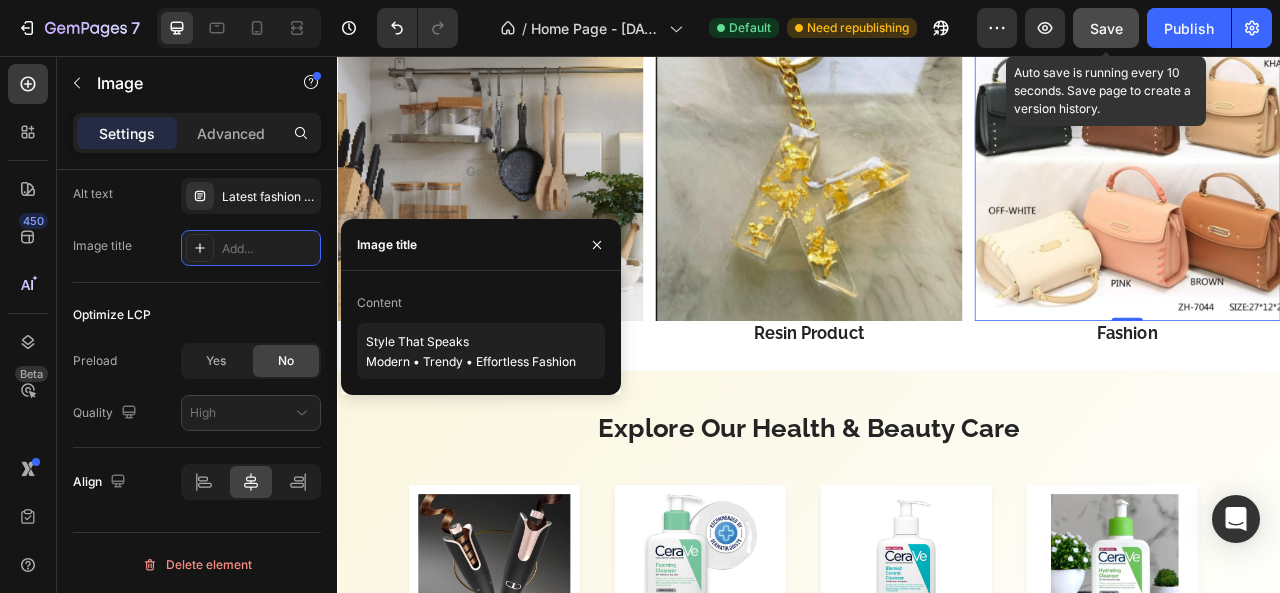 click on "Save" 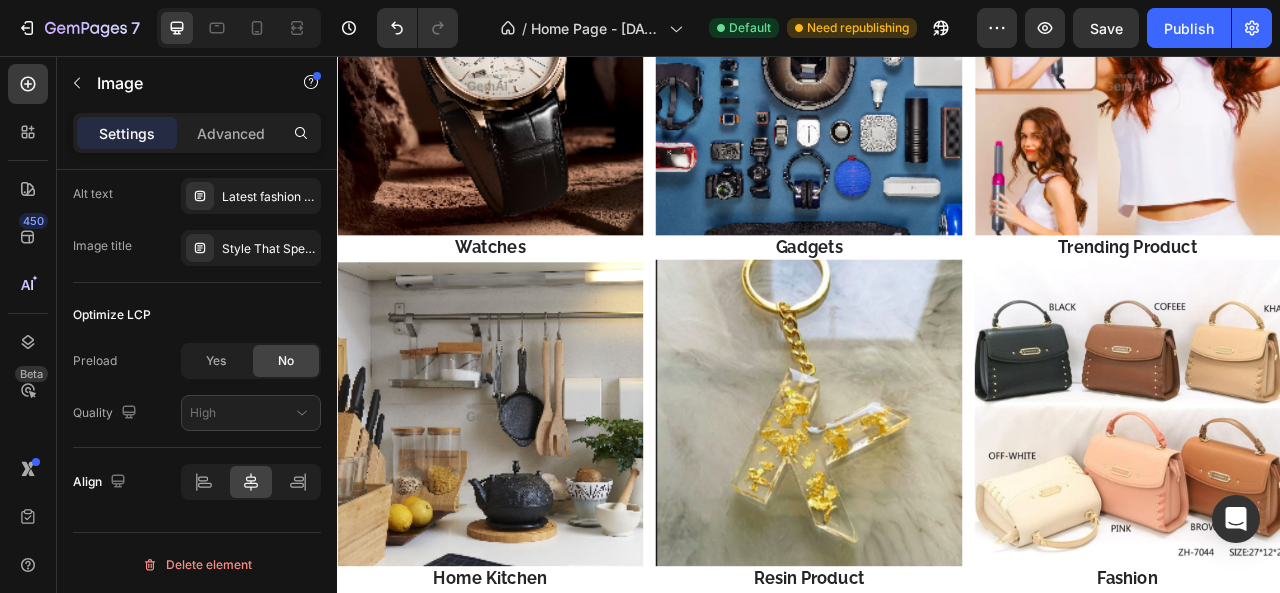 scroll, scrollTop: 3092, scrollLeft: 0, axis: vertical 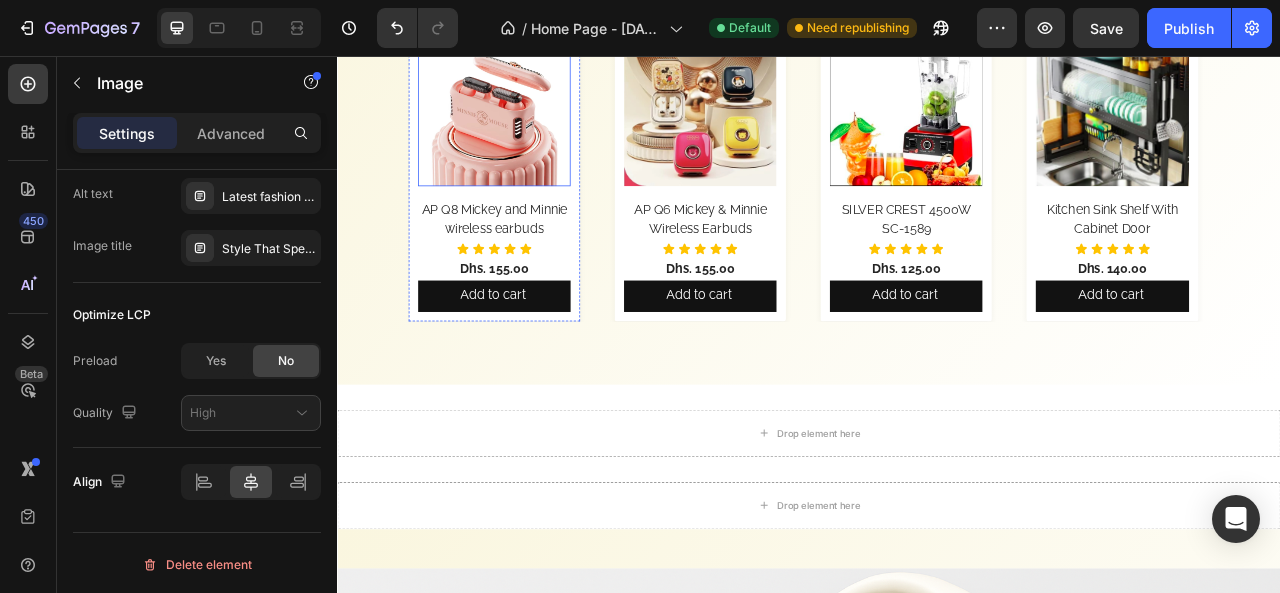 click at bounding box center [536, 124] 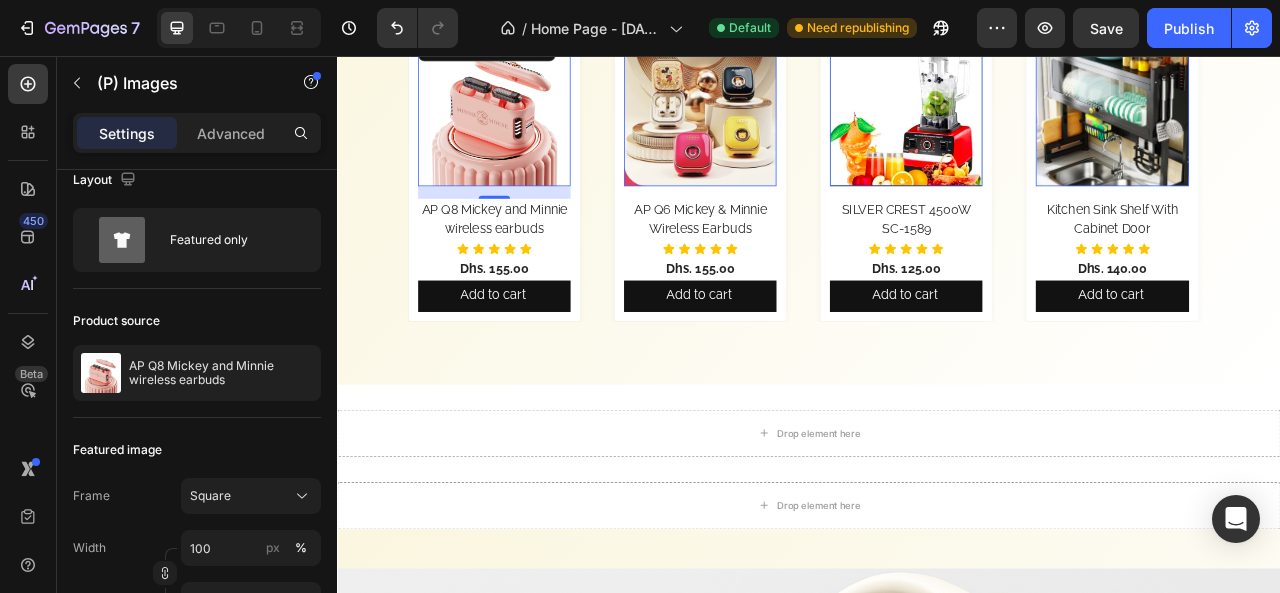 scroll, scrollTop: 0, scrollLeft: 0, axis: both 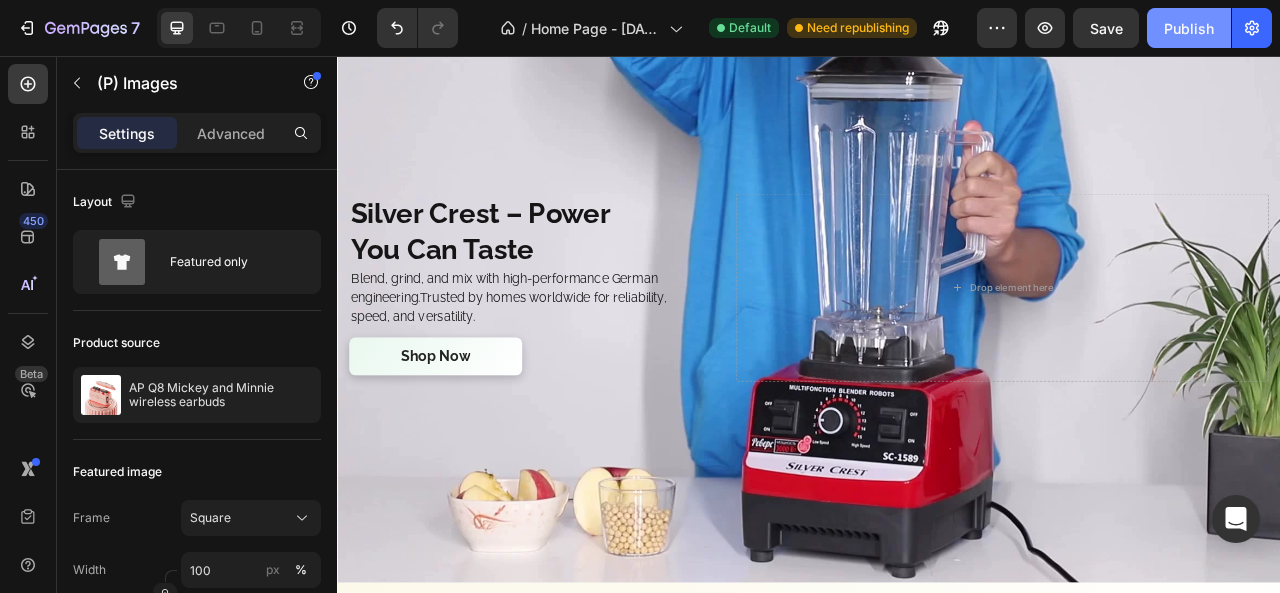 click on "Publish" at bounding box center [1189, 28] 